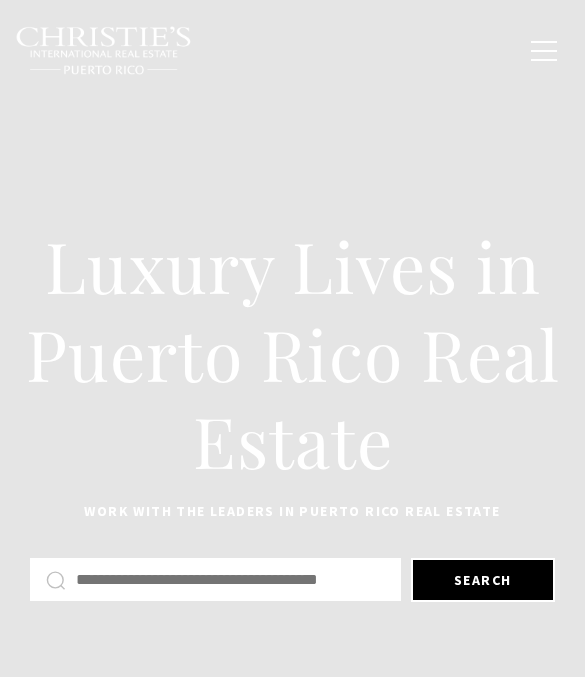 scroll, scrollTop: 0, scrollLeft: 0, axis: both 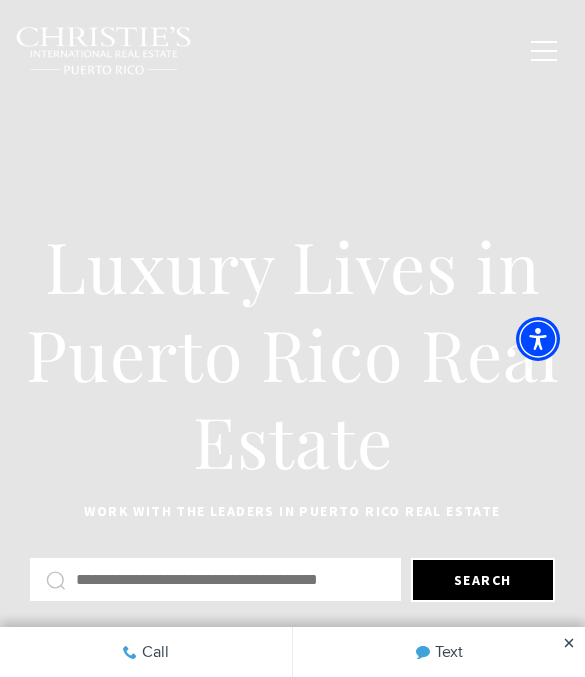 click at bounding box center (230, 579) 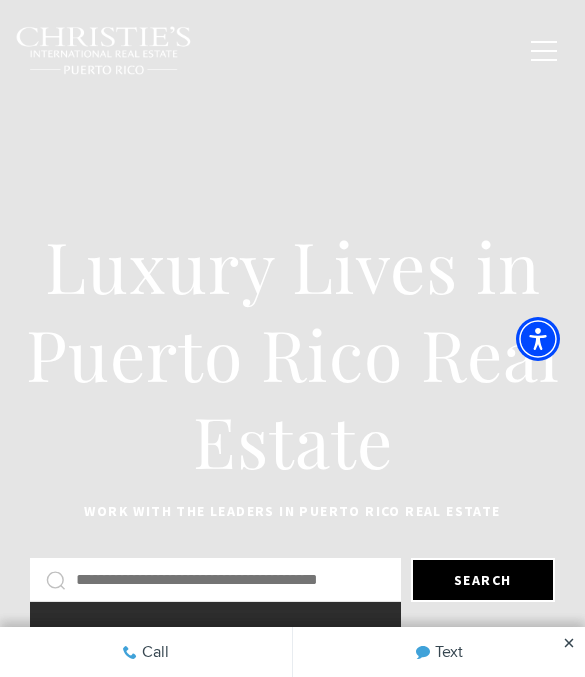 scroll, scrollTop: 41, scrollLeft: 0, axis: vertical 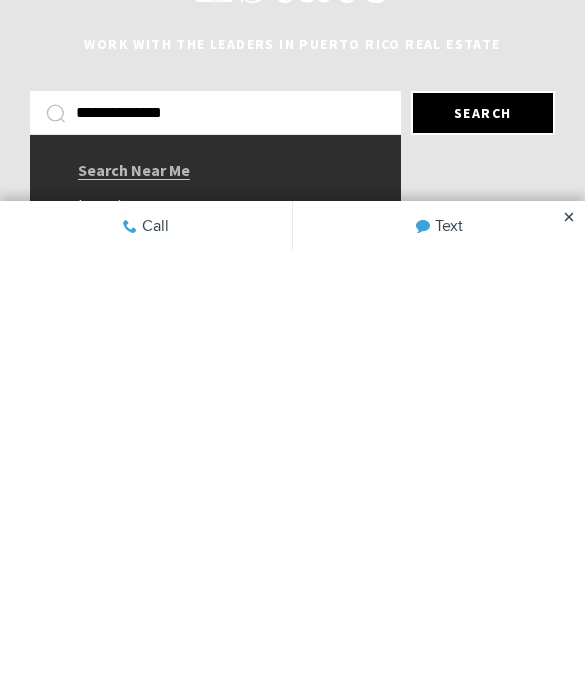 type on "**********" 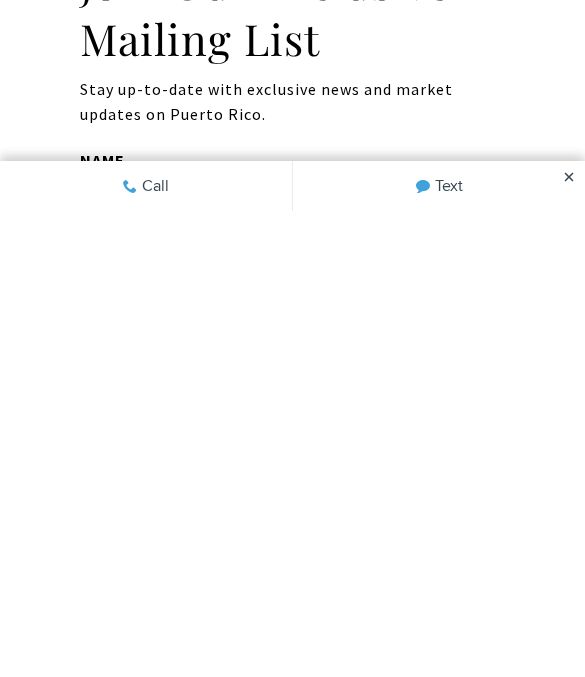 scroll, scrollTop: 5719, scrollLeft: 0, axis: vertical 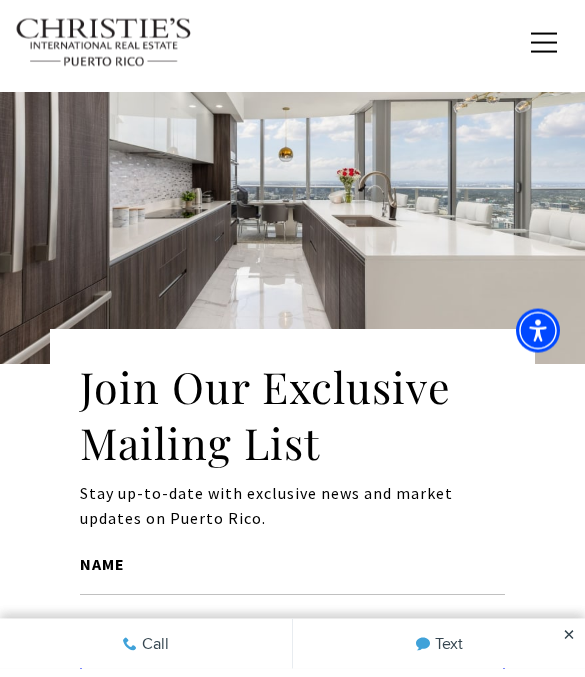 click on "*******" at bounding box center [150, 993] 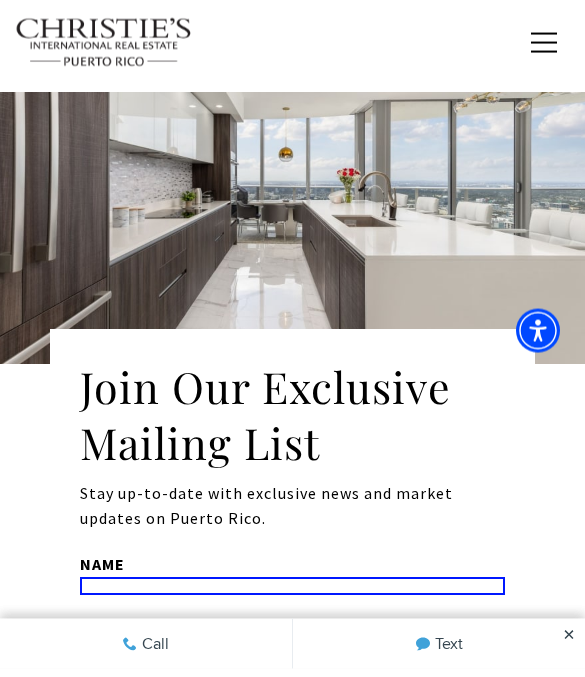scroll, scrollTop: 5749, scrollLeft: 0, axis: vertical 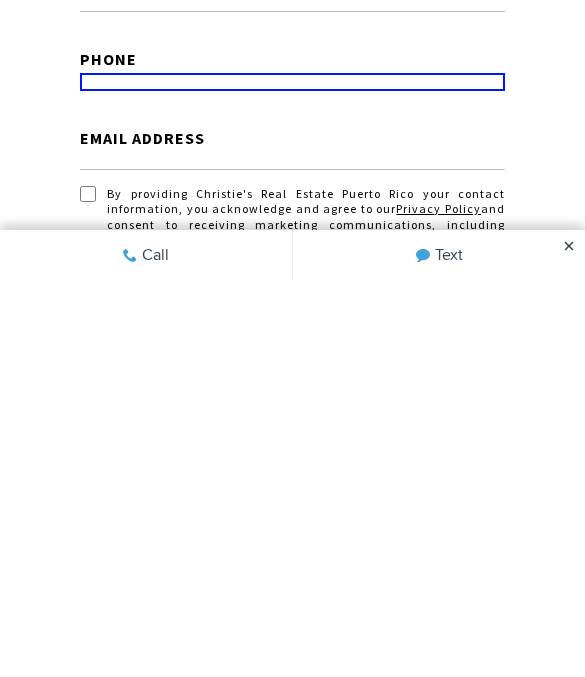 click 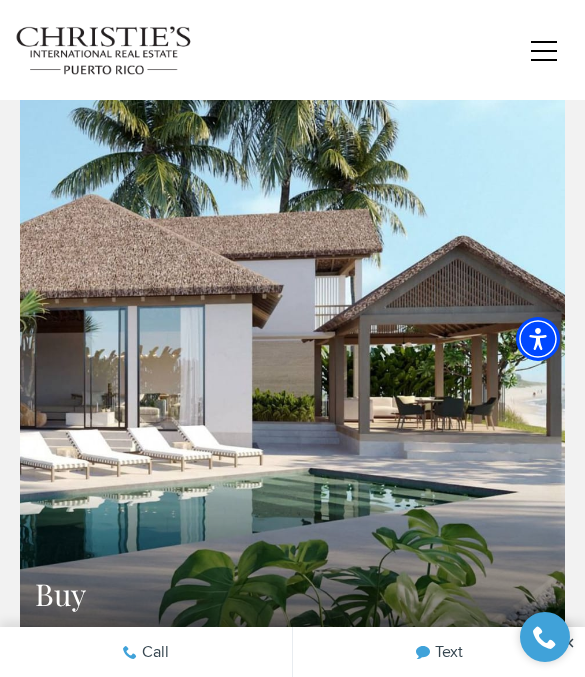 scroll, scrollTop: 3605, scrollLeft: 0, axis: vertical 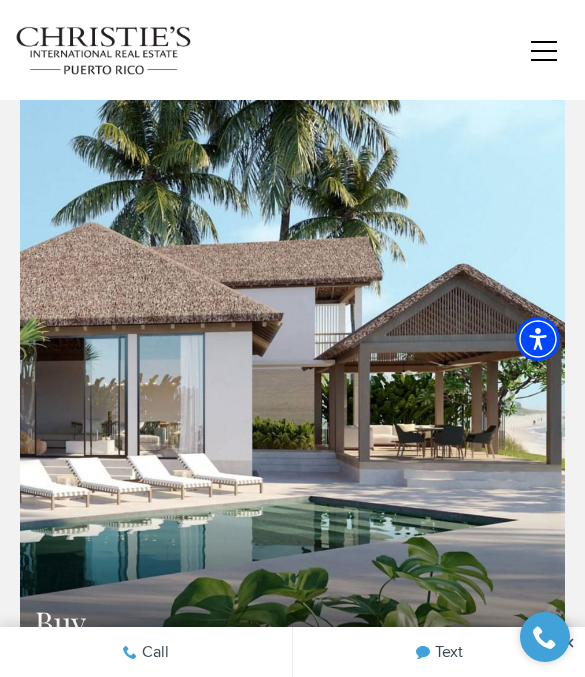click on "Buy" at bounding box center (292, 330) 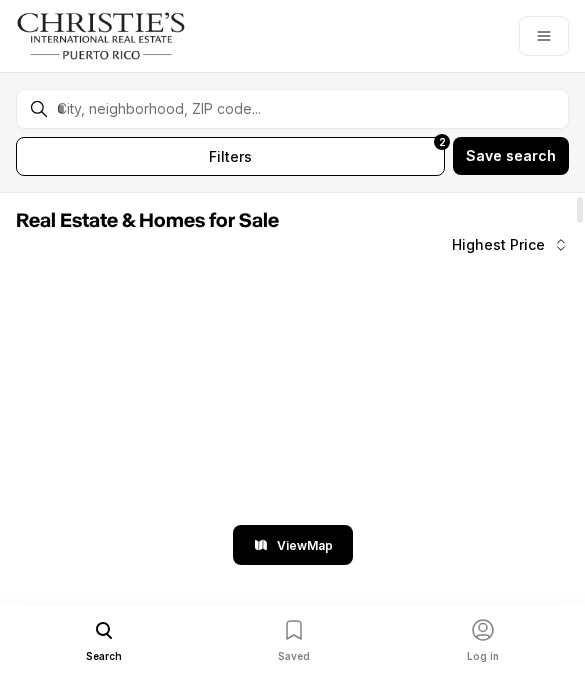 scroll, scrollTop: 0, scrollLeft: 0, axis: both 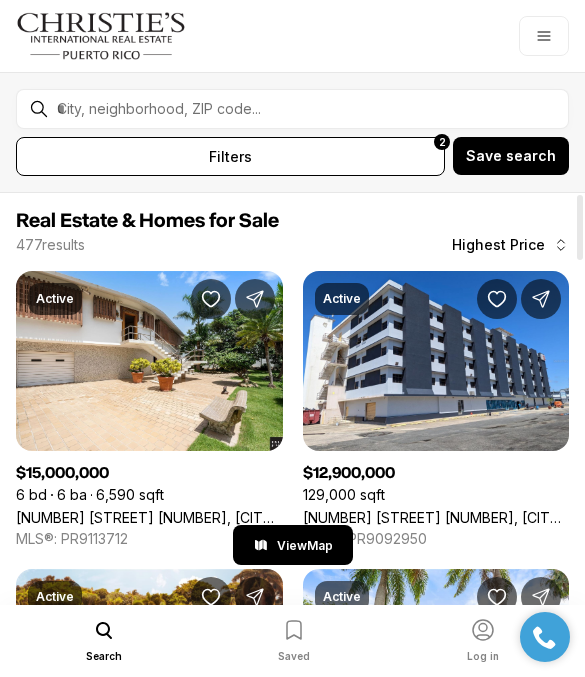 click on "All filters 2" at bounding box center (230, 156) 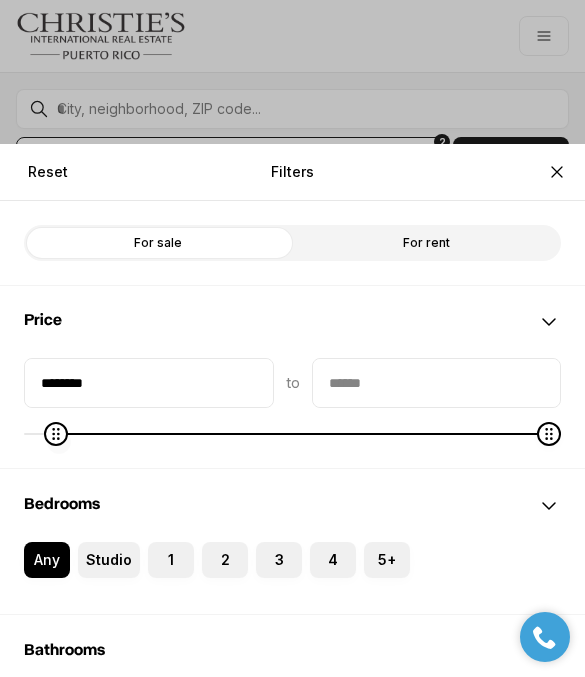 type on "********" 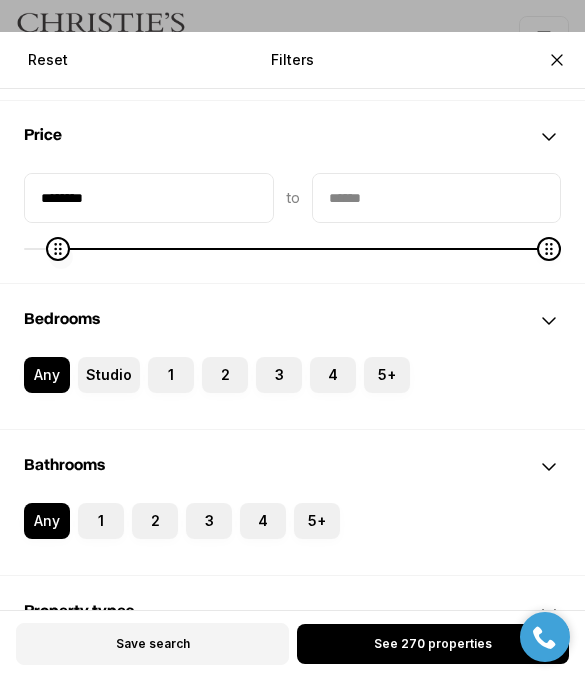 scroll, scrollTop: 89, scrollLeft: 0, axis: vertical 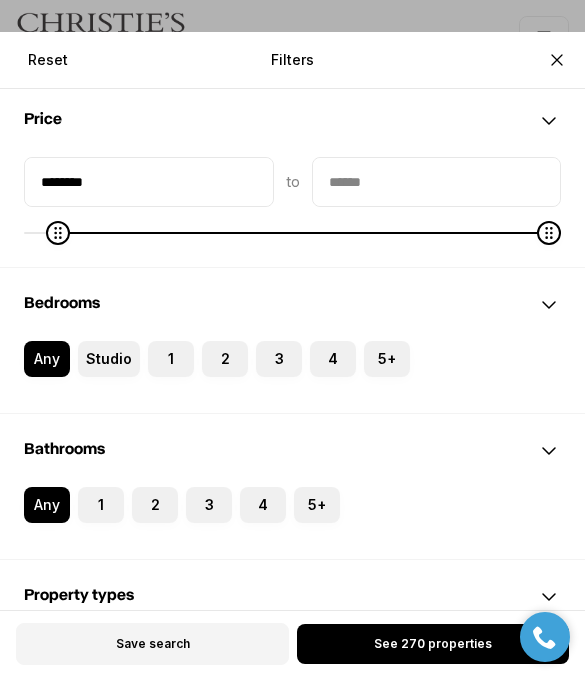 click on "3" at bounding box center [279, 359] 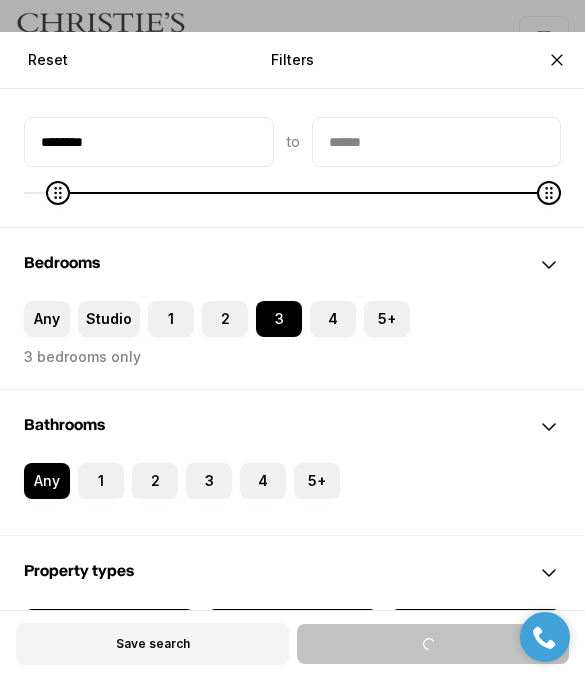 scroll, scrollTop: 151, scrollLeft: 0, axis: vertical 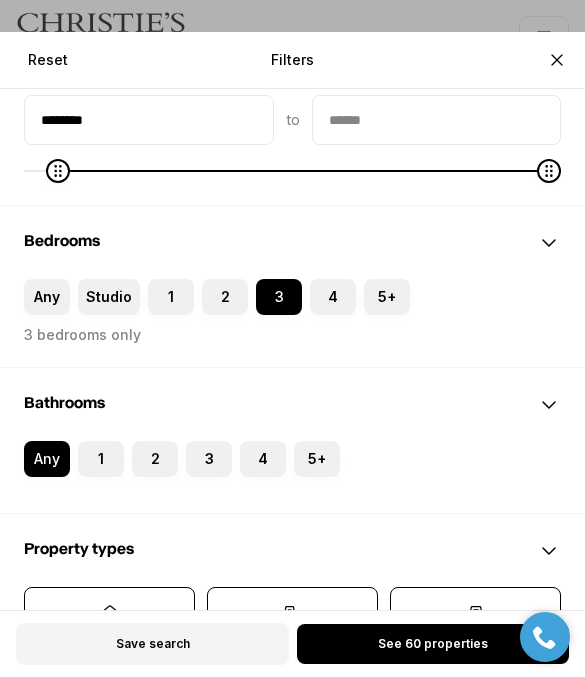 click on "4" at bounding box center [263, 459] 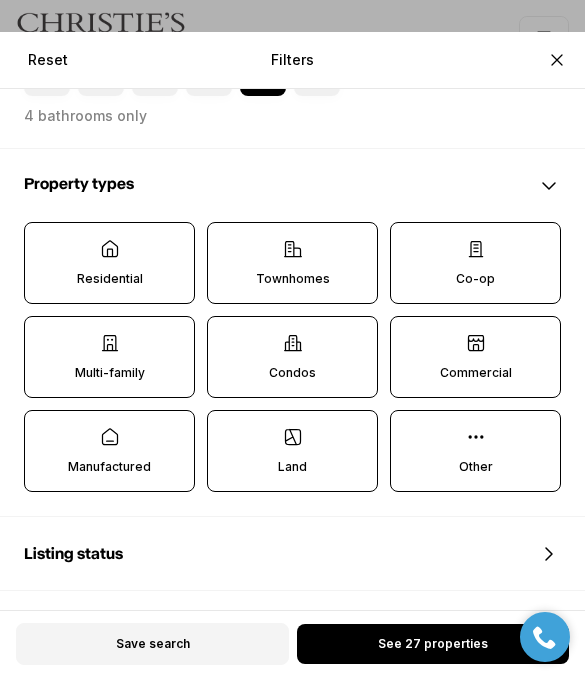 scroll, scrollTop: 515, scrollLeft: 0, axis: vertical 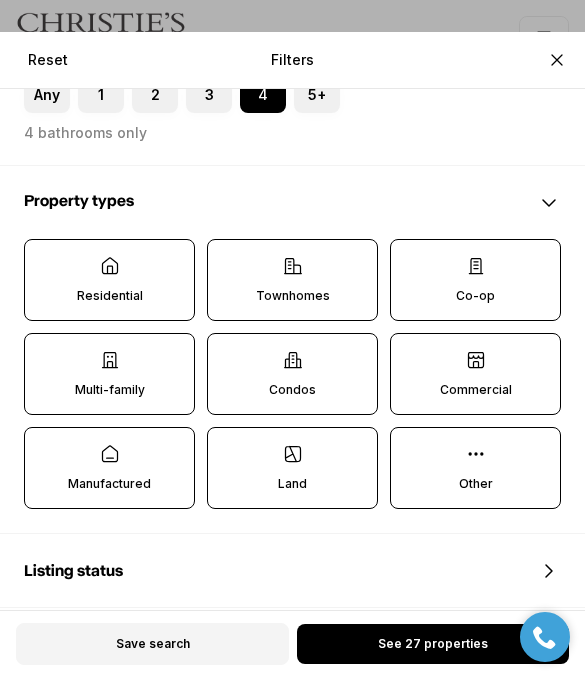 click on "Residential" at bounding box center [109, 280] 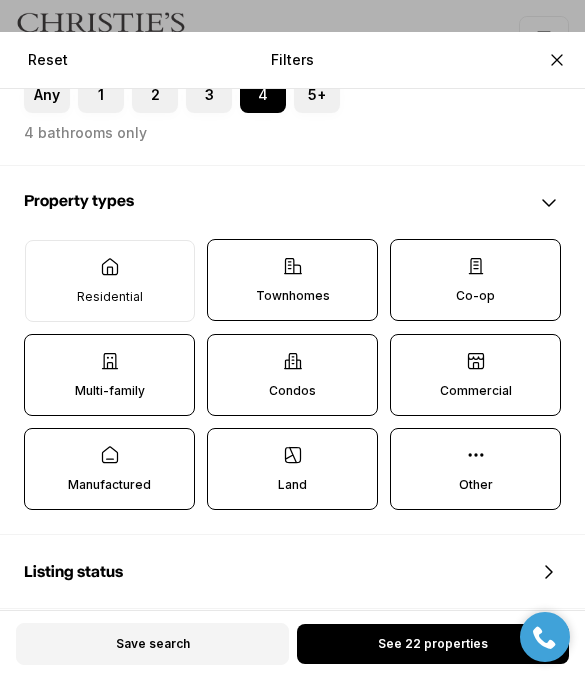click on "Multi-family" at bounding box center (109, 375) 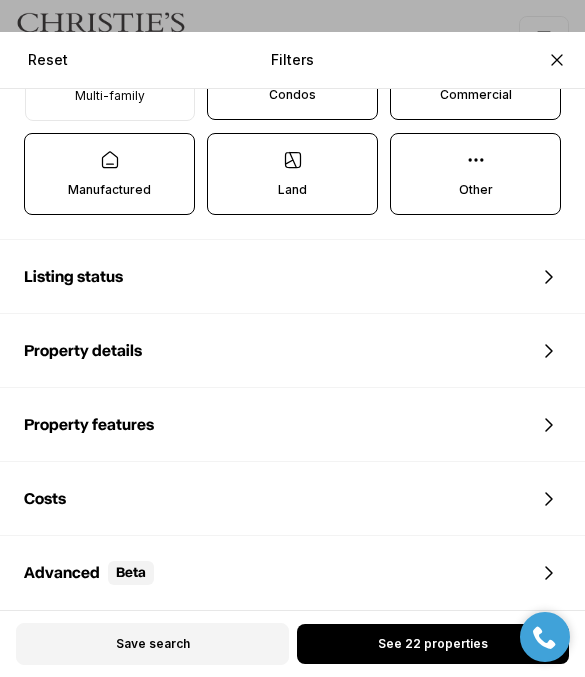 scroll, scrollTop: 814, scrollLeft: 0, axis: vertical 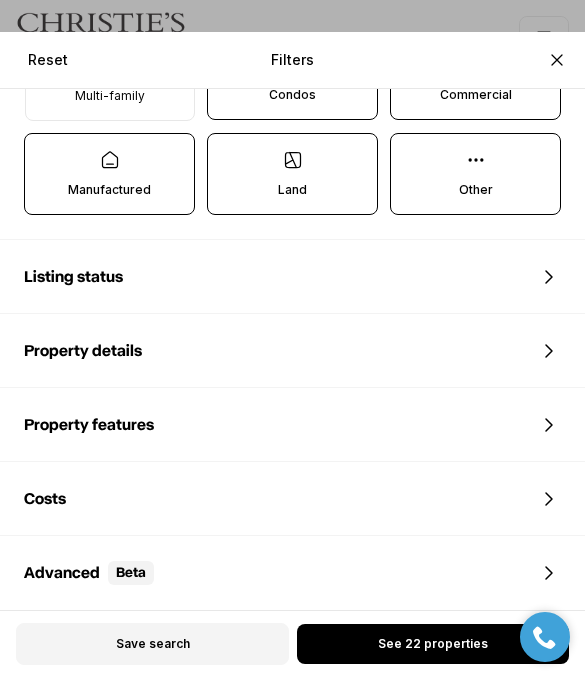 click on "See 22 properties" at bounding box center (433, 644) 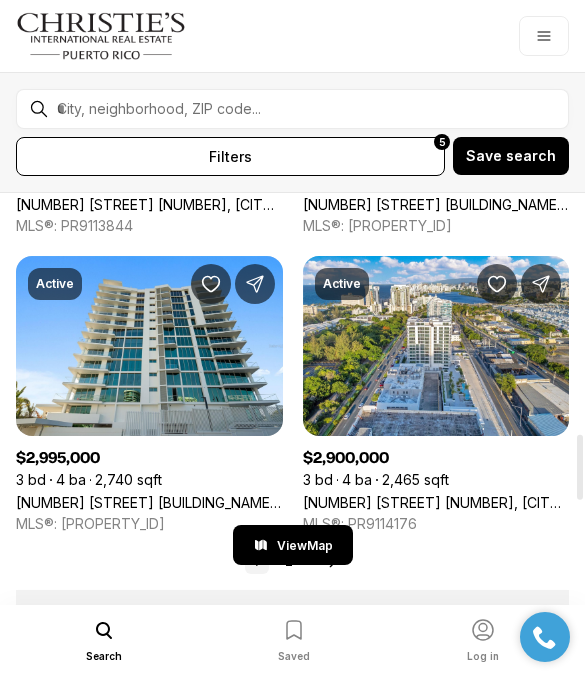 scroll, scrollTop: 1509, scrollLeft: 0, axis: vertical 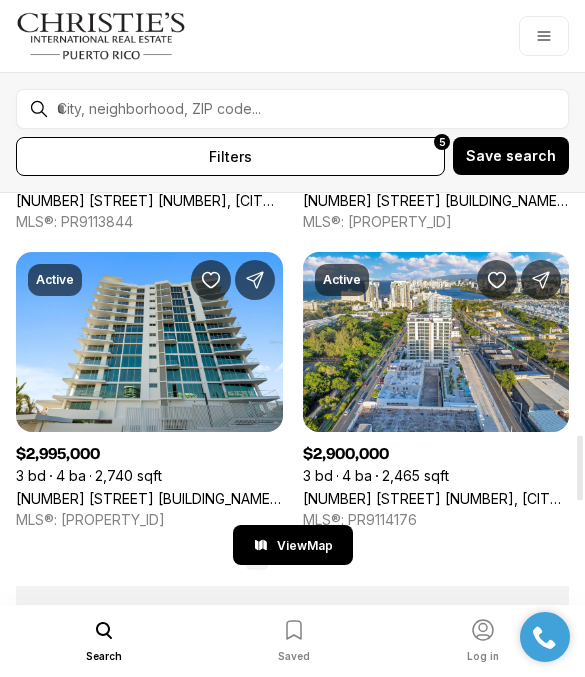 click on "All filters 5" at bounding box center (230, 156) 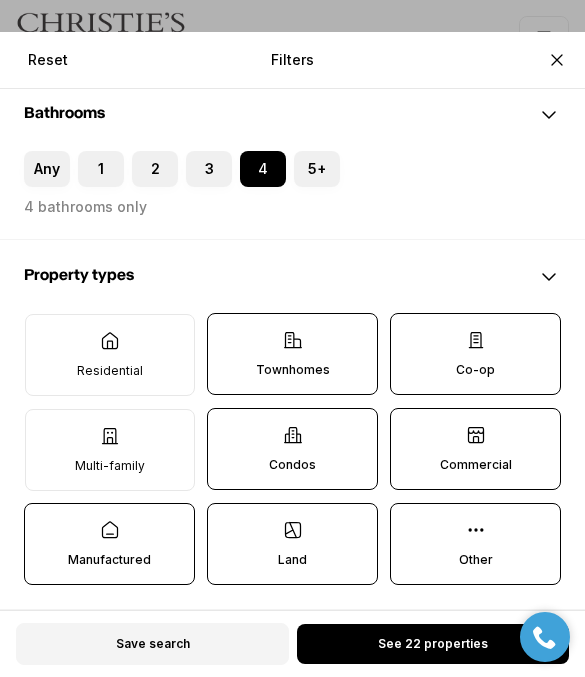 scroll, scrollTop: 444, scrollLeft: 0, axis: vertical 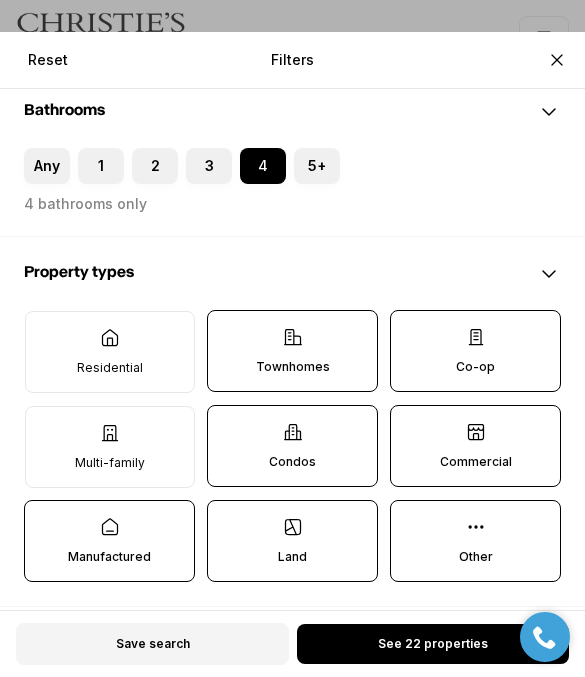 click on "Townhomes" at bounding box center [292, 351] 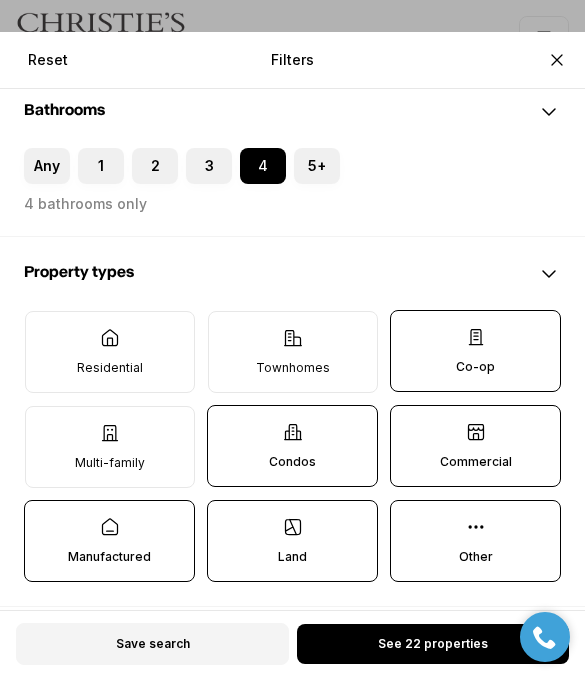 click on "Co-op" at bounding box center (475, 367) 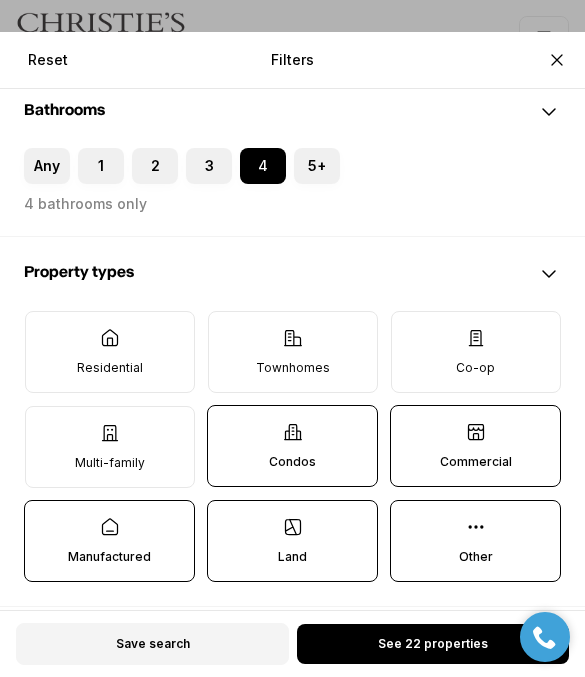 click on "Condos" at bounding box center [292, 446] 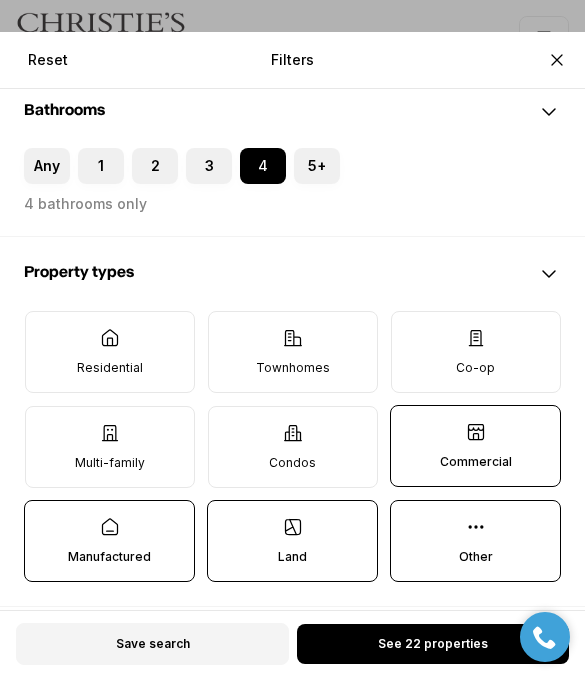 click on "Commercial" at bounding box center (476, 462) 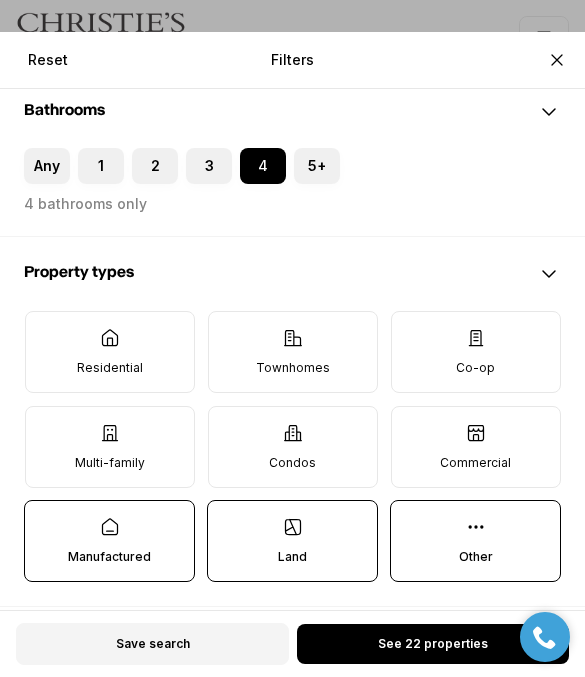 click on "Land" at bounding box center (292, 541) 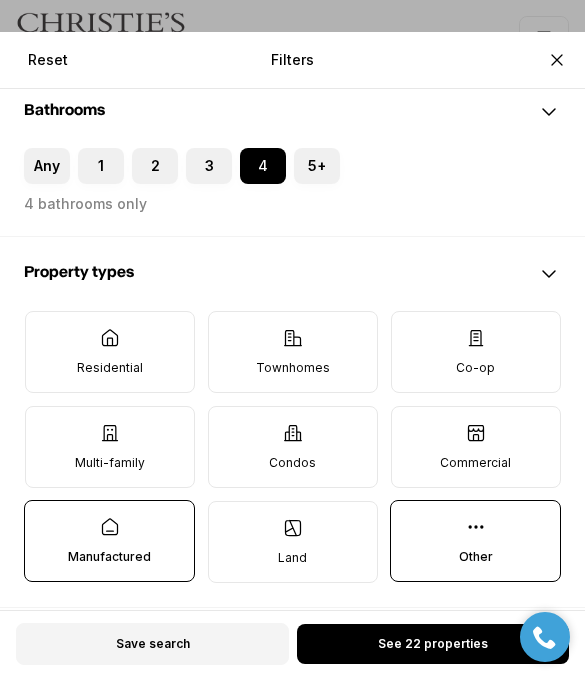 click on "Other" at bounding box center (476, 557) 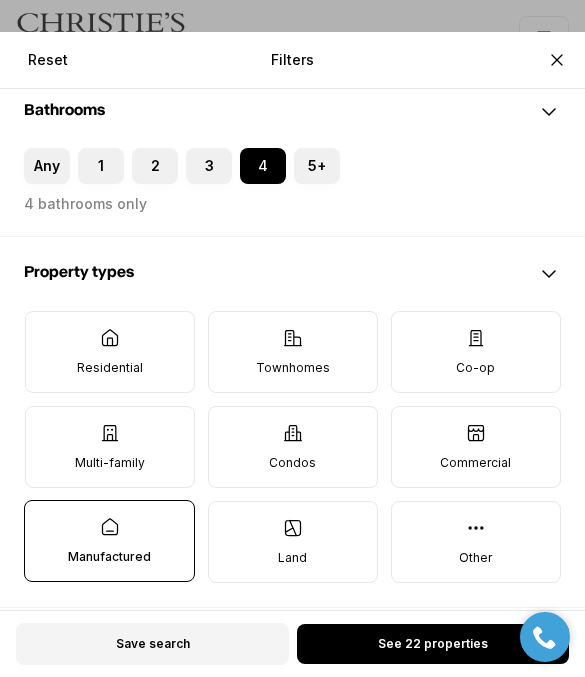 click on "Manufactured" at bounding box center [109, 541] 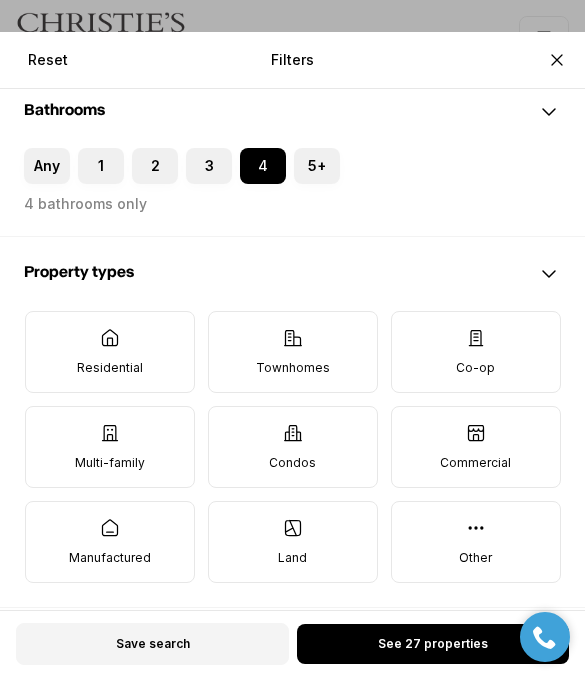 click on "Residential" at bounding box center (110, 352) 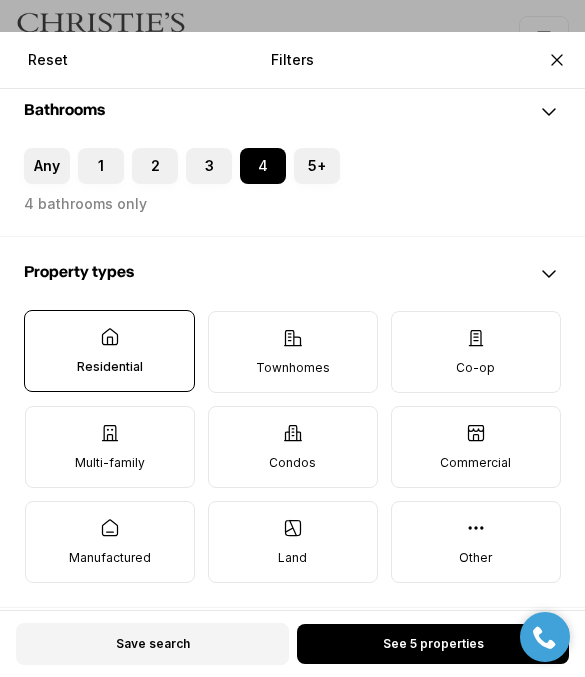 click on "Multi-family" at bounding box center [110, 447] 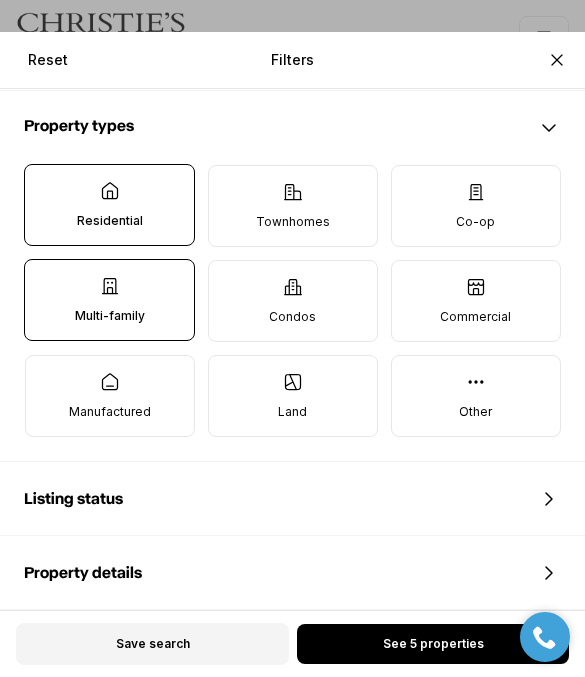 scroll, scrollTop: 617, scrollLeft: 0, axis: vertical 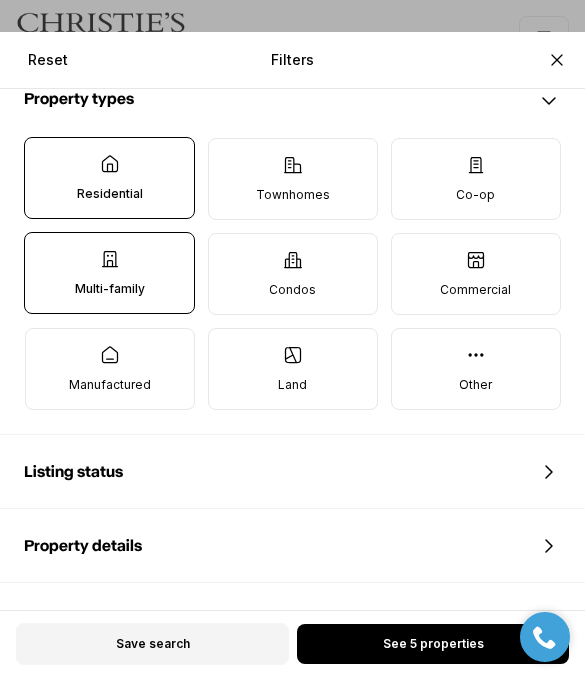 click on "Other" at bounding box center (475, 385) 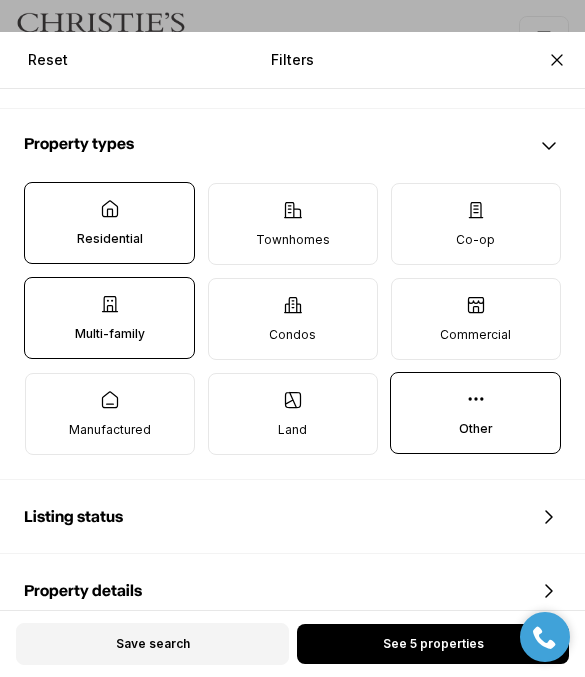 scroll, scrollTop: 571, scrollLeft: 0, axis: vertical 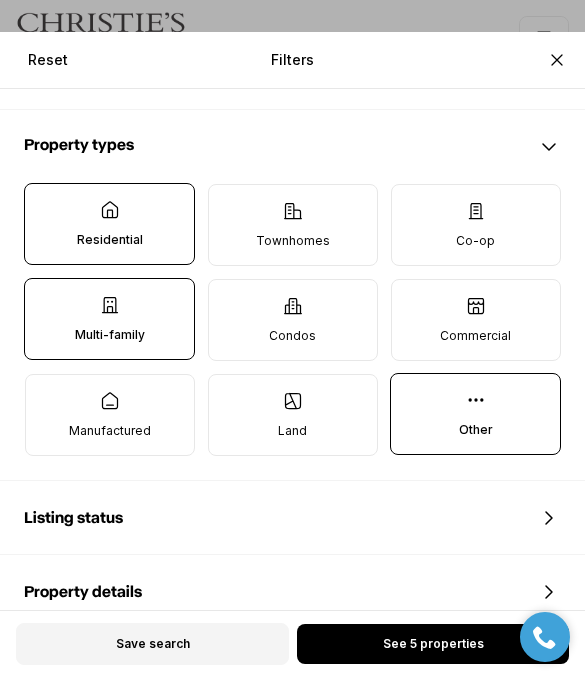 click on "See 5 properties" at bounding box center (433, 644) 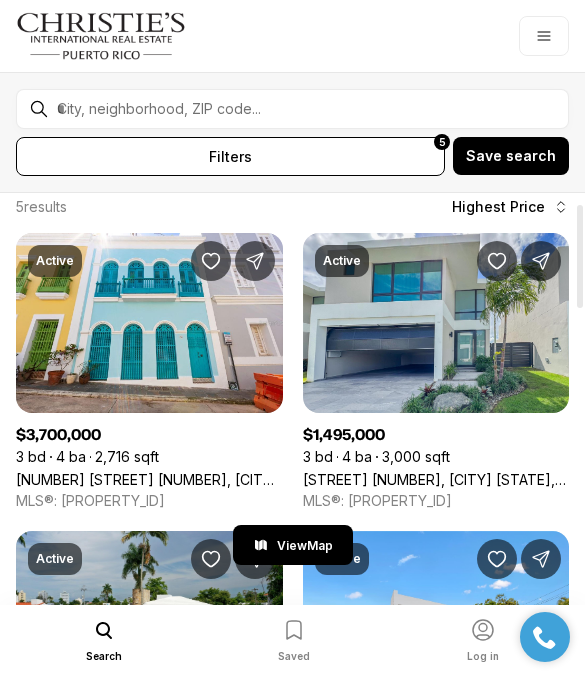 scroll, scrollTop: 35, scrollLeft: 0, axis: vertical 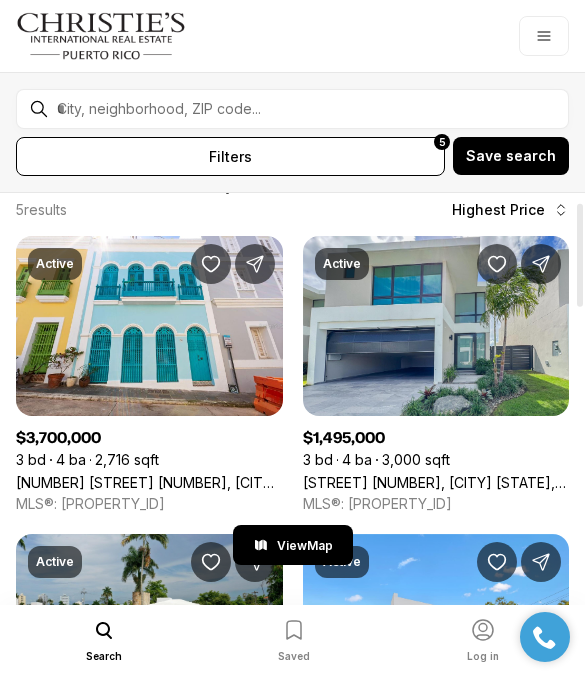 click on "[NUMBER] [STREET] #[NUMBER], [CITY] [STATE], [POSTAL_CODE]" at bounding box center [436, 482] 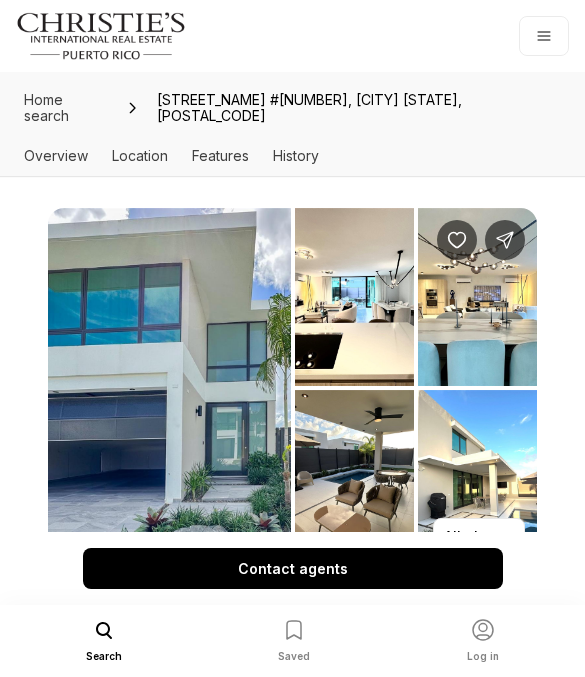 scroll, scrollTop: 0, scrollLeft: 0, axis: both 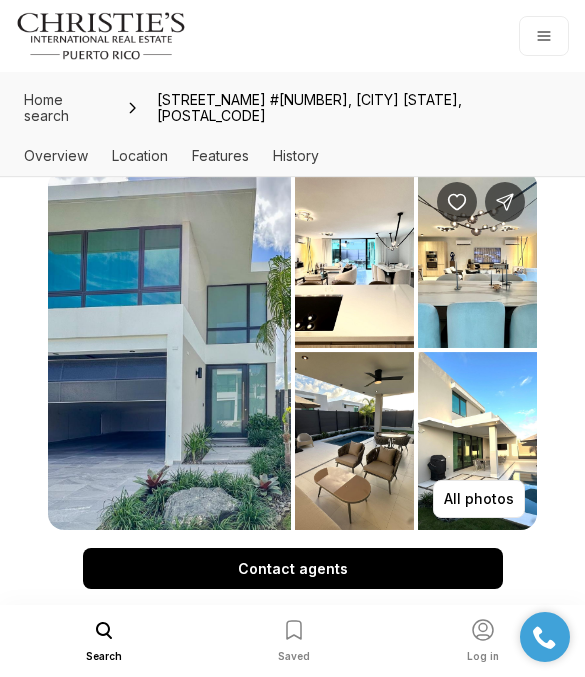click on "All photos" at bounding box center [479, 499] 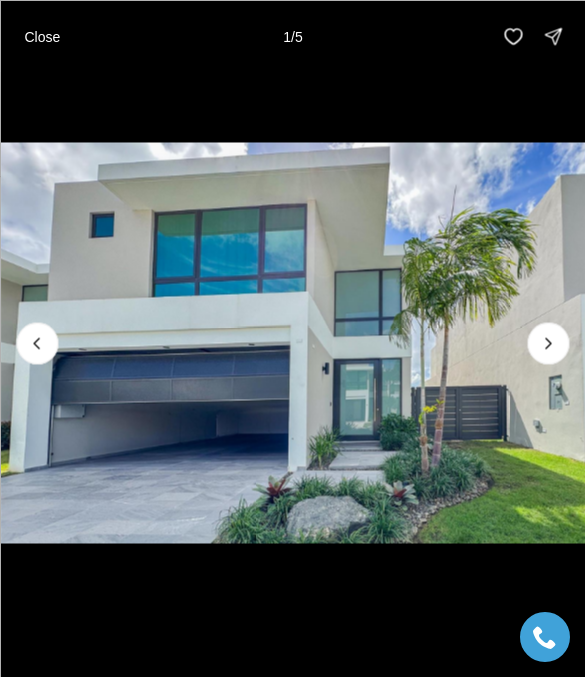 click 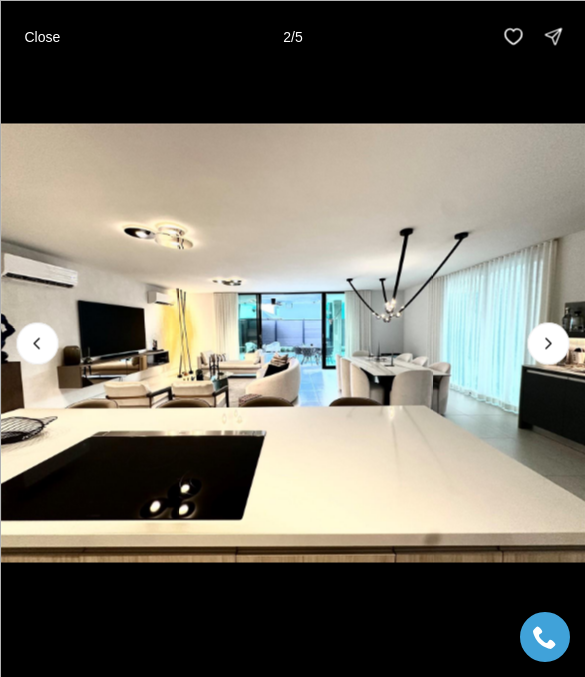 click 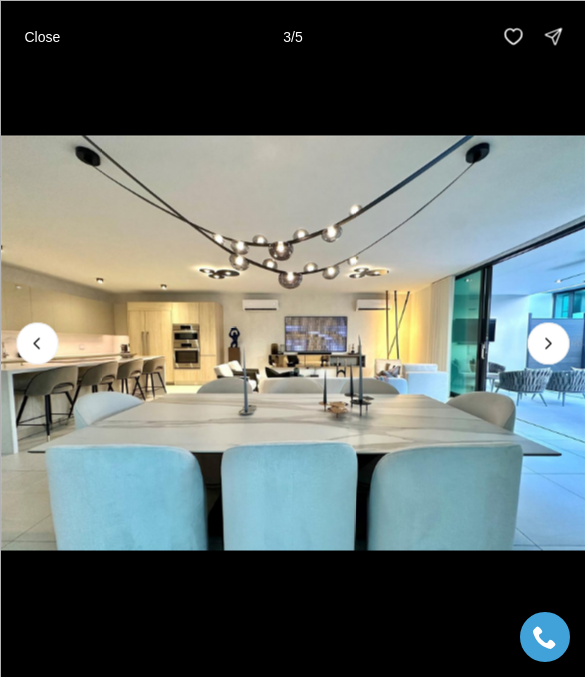 click 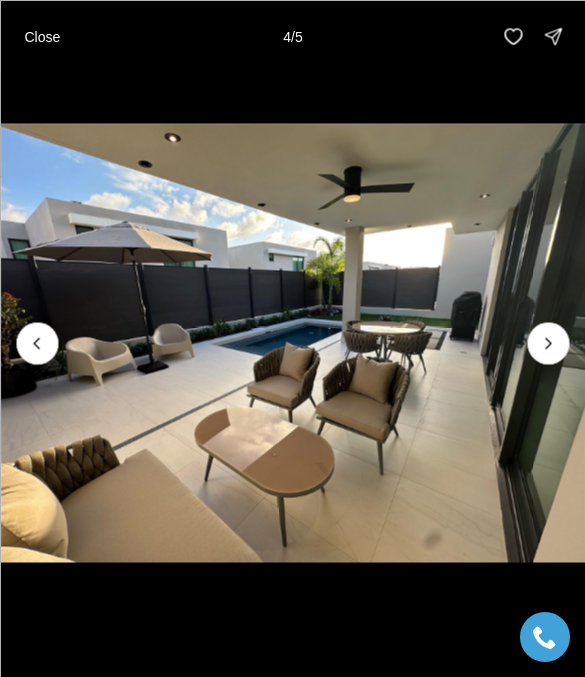 click at bounding box center (548, 343) 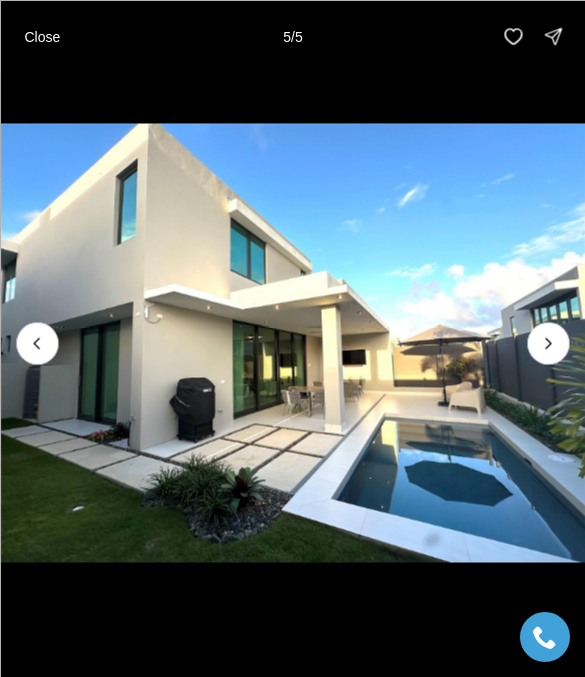 click at bounding box center (548, 343) 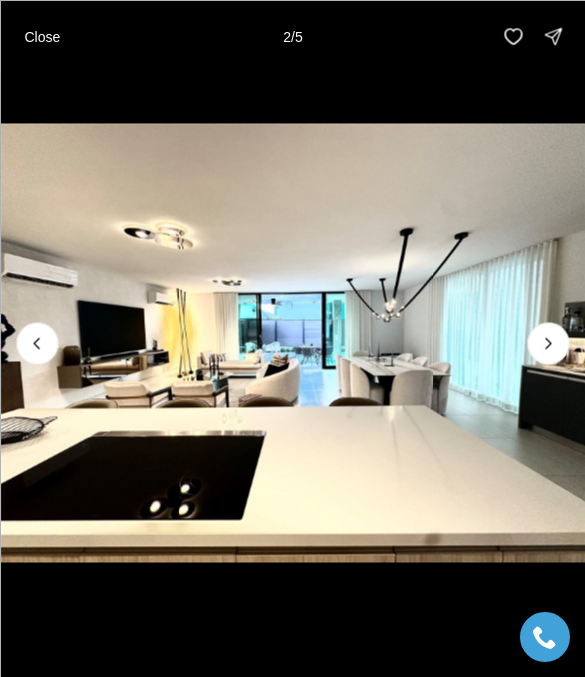 click on "Close" at bounding box center (42, 36) 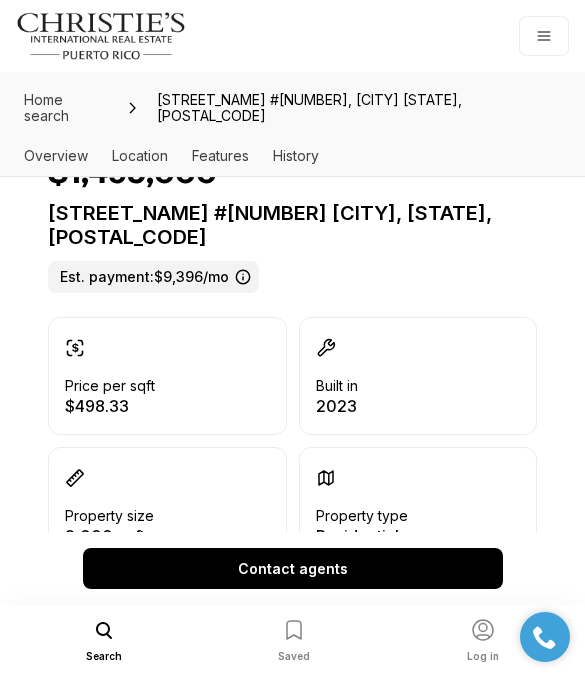 scroll, scrollTop: 493, scrollLeft: 0, axis: vertical 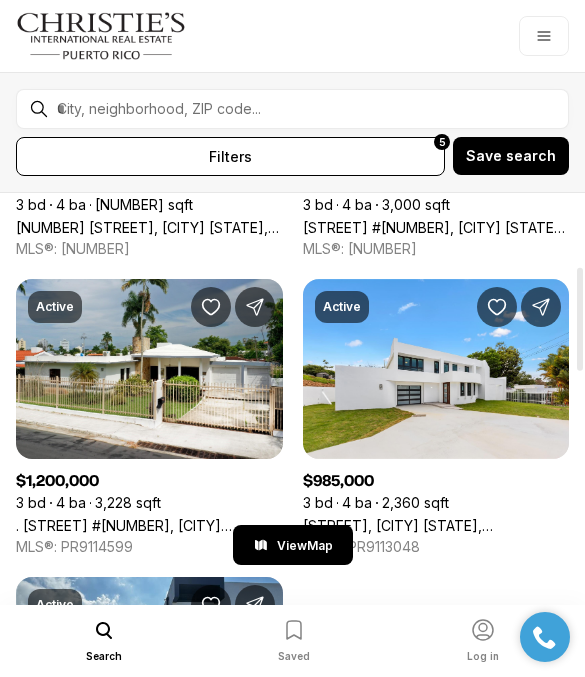 click on "All filters 5" at bounding box center (230, 156) 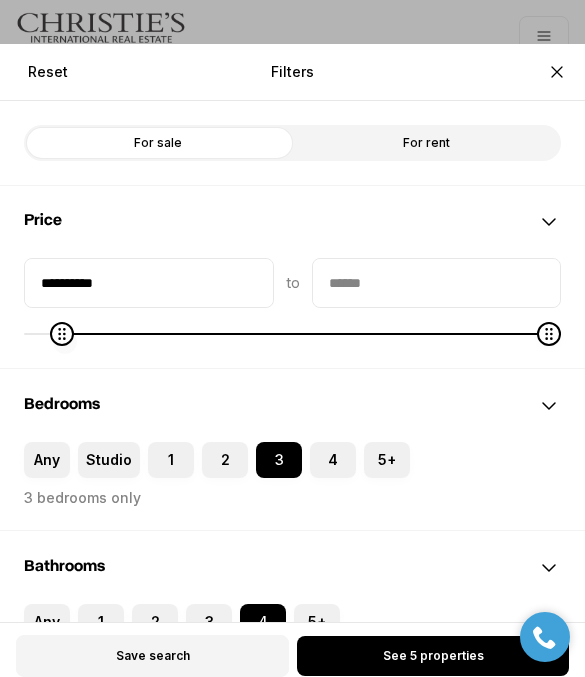 type on "**********" 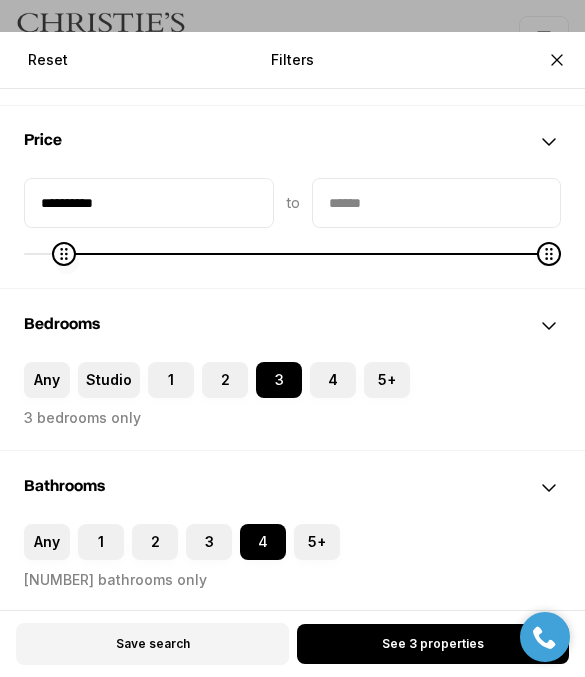 scroll, scrollTop: 76, scrollLeft: 0, axis: vertical 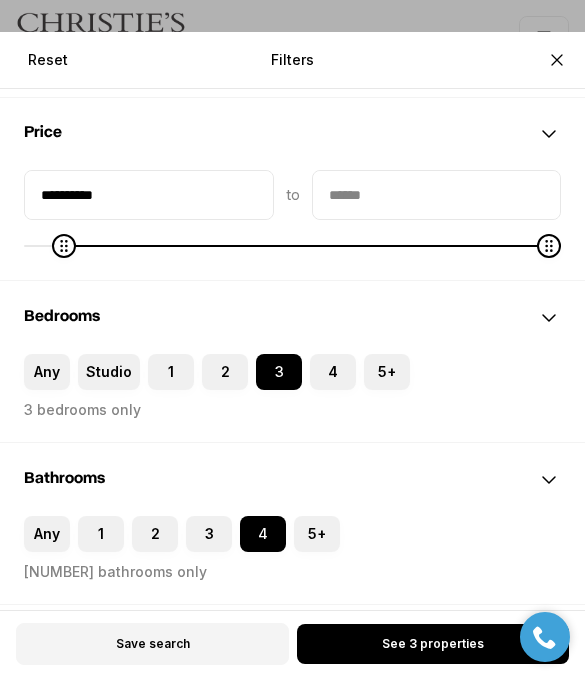 click on "2" at bounding box center [212, 364] 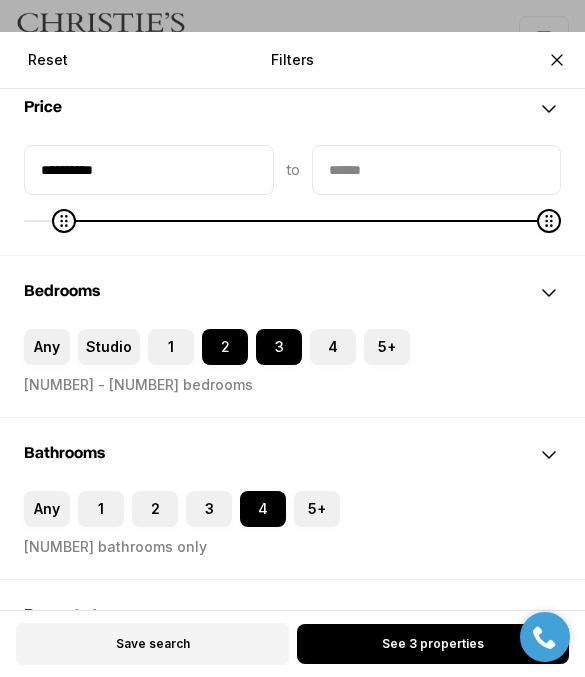 scroll, scrollTop: 104, scrollLeft: 0, axis: vertical 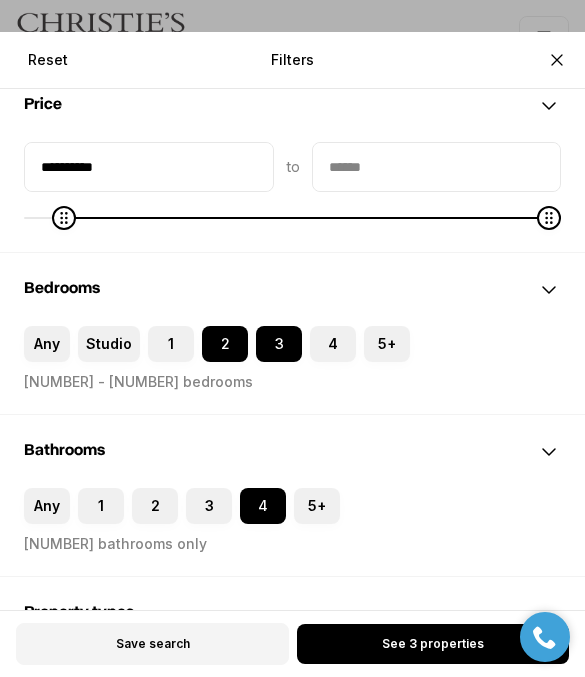 click on "Any" at bounding box center (34, 498) 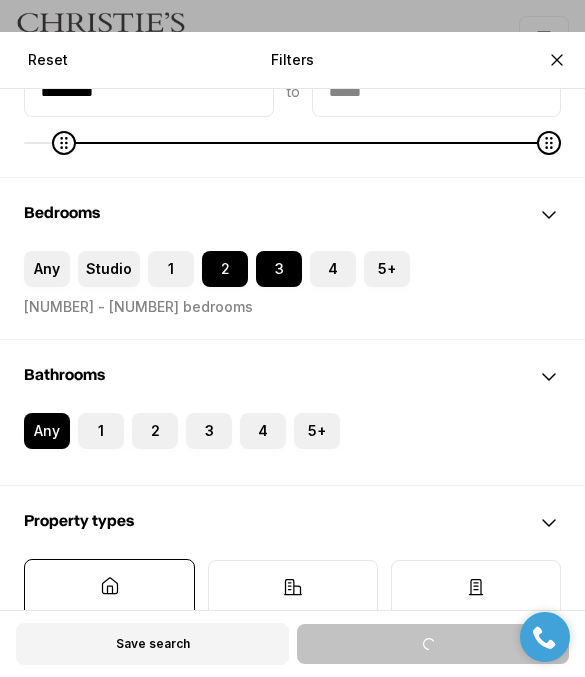 scroll, scrollTop: 181, scrollLeft: 0, axis: vertical 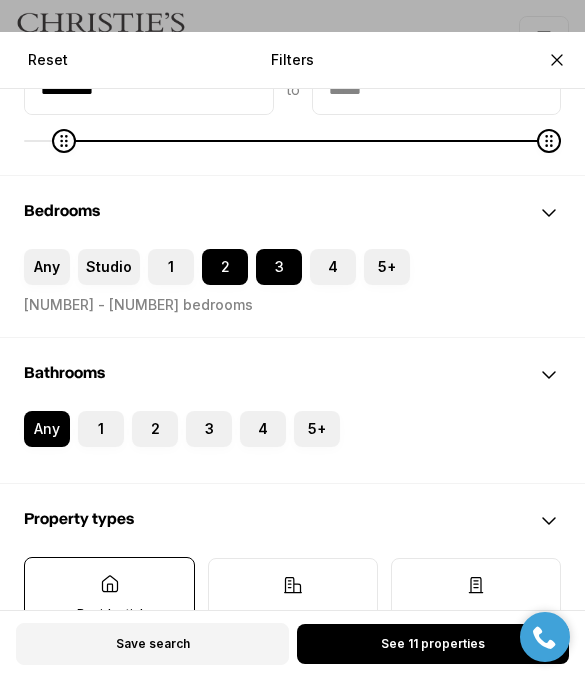 click on "2" at bounding box center (142, 421) 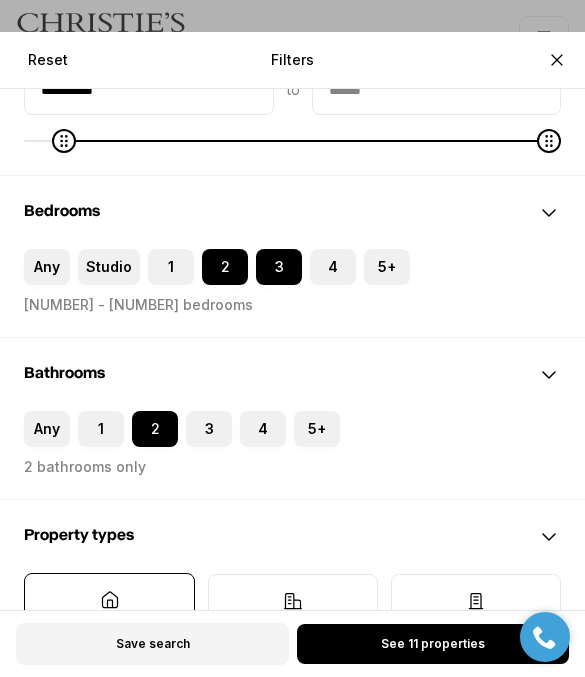 click on "3" at bounding box center (196, 421) 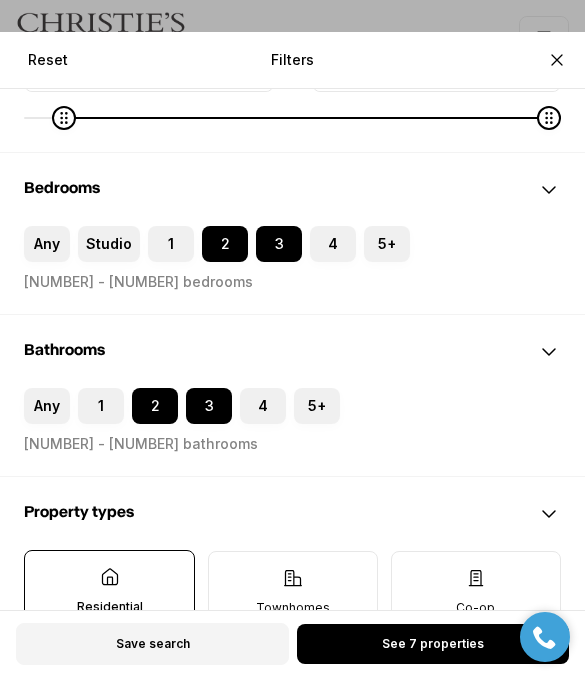 scroll, scrollTop: 206, scrollLeft: 0, axis: vertical 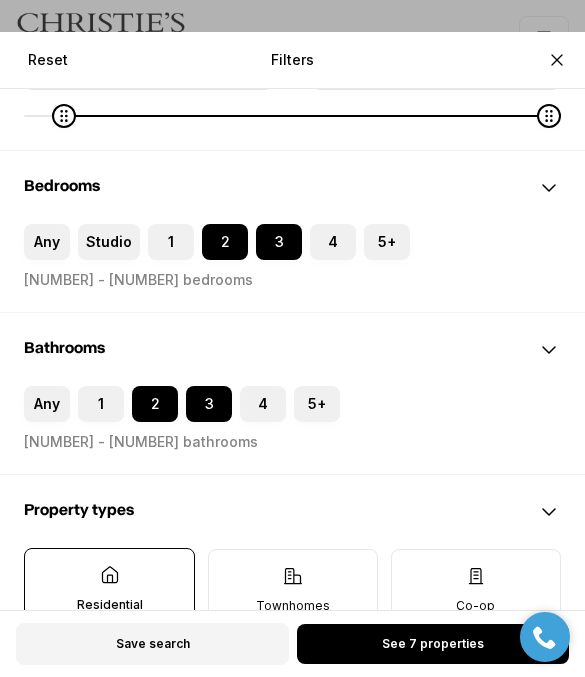 click on "5+" at bounding box center [317, 404] 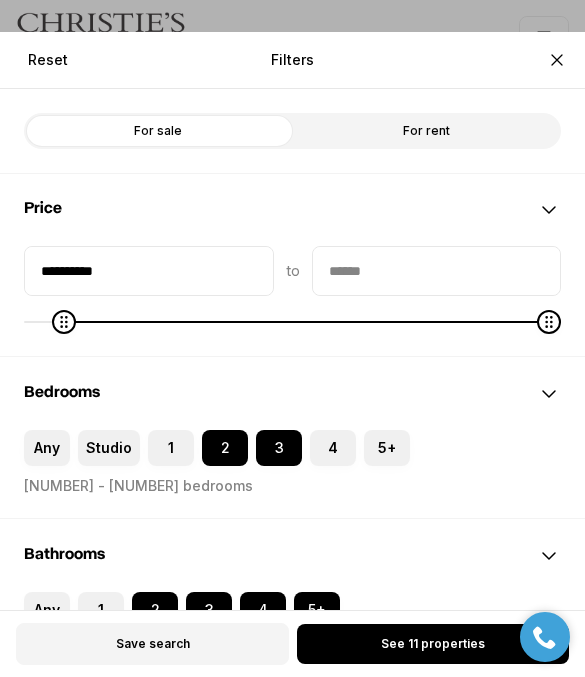 scroll, scrollTop: 0, scrollLeft: 0, axis: both 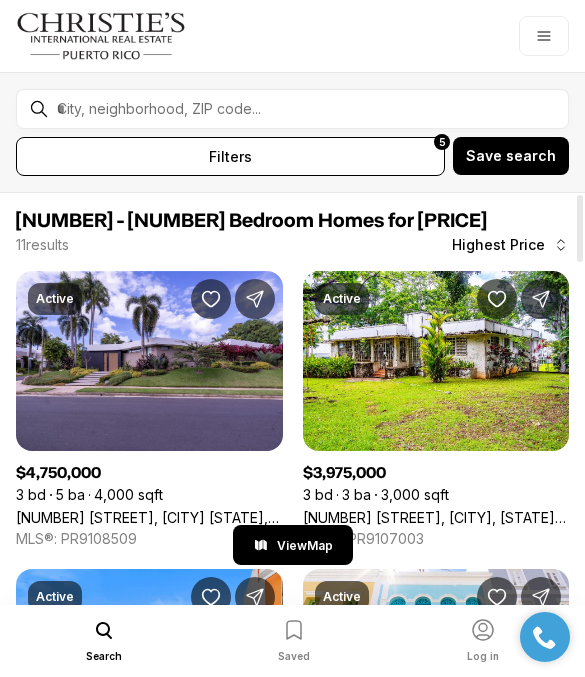 click on "[NUMBER] [STREET], [CITY] [STATE], [POSTAL_CODE]" at bounding box center [149, 517] 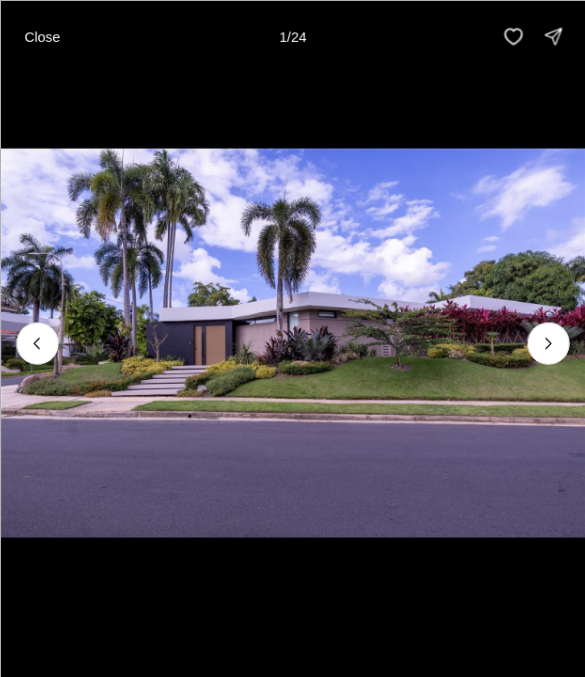 scroll, scrollTop: 0, scrollLeft: 0, axis: both 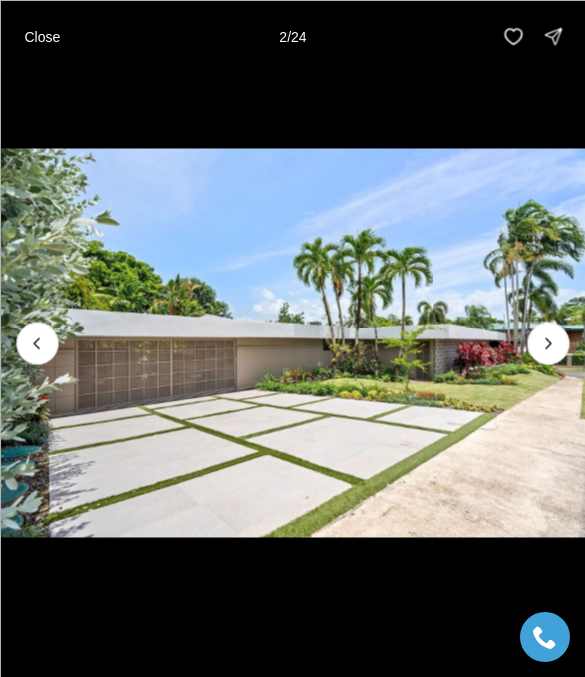 click 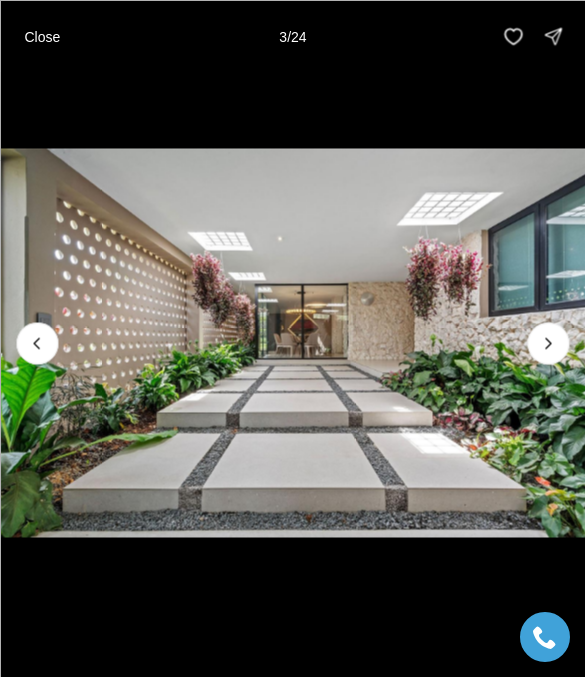 click at bounding box center (548, 343) 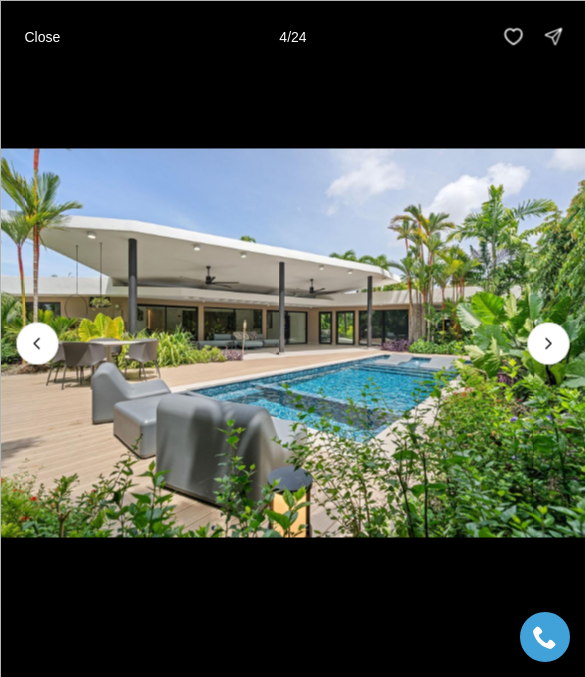 click at bounding box center [548, 343] 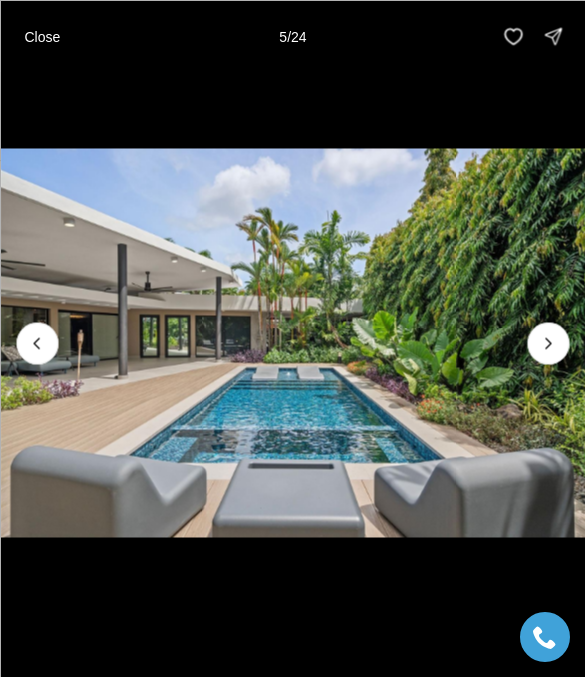 click 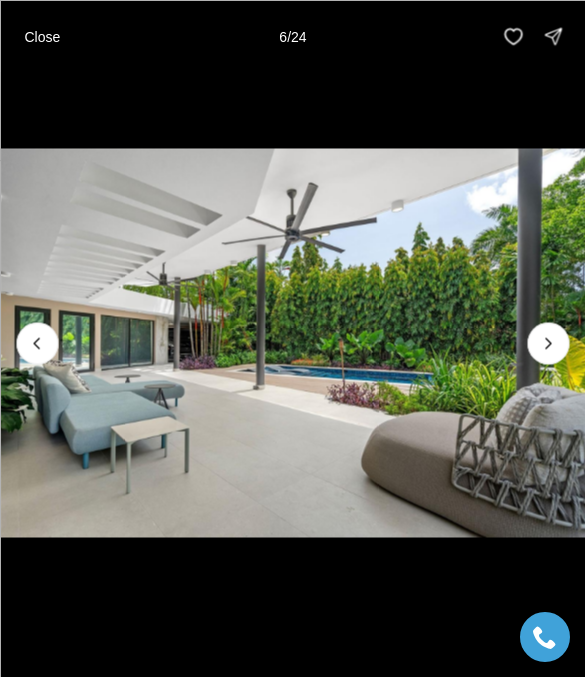 click 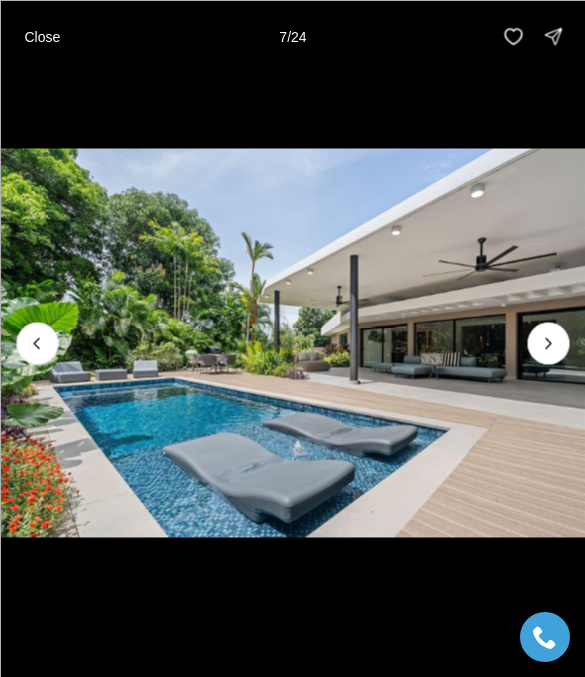 click 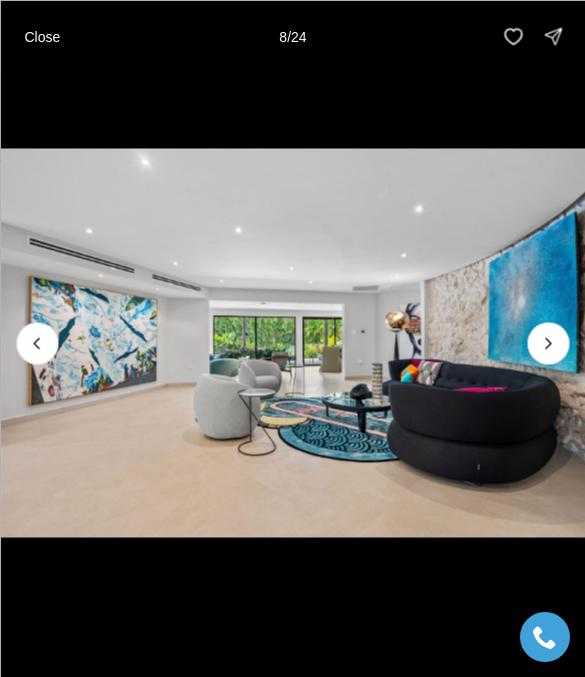 click 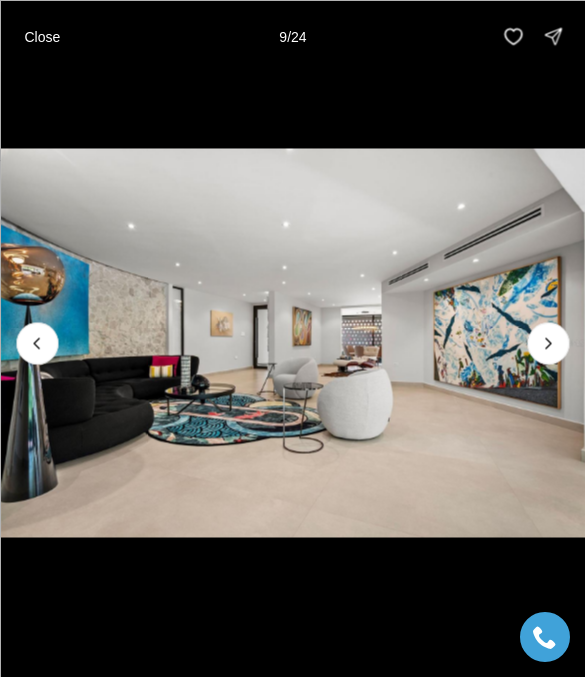 click 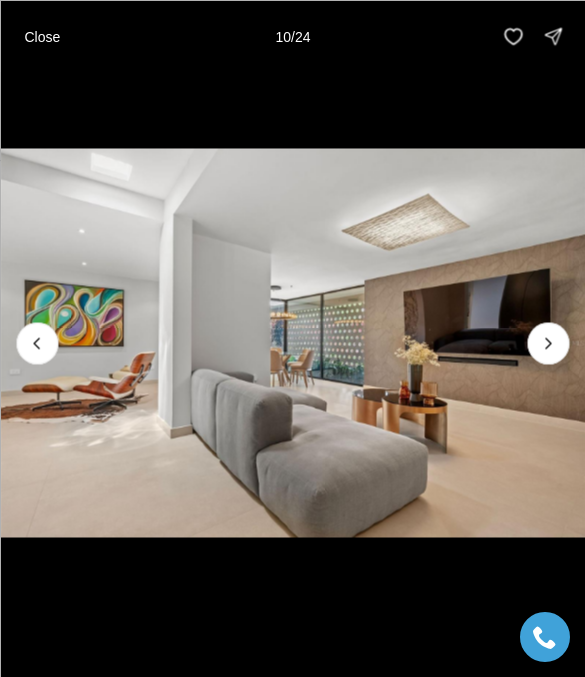 click 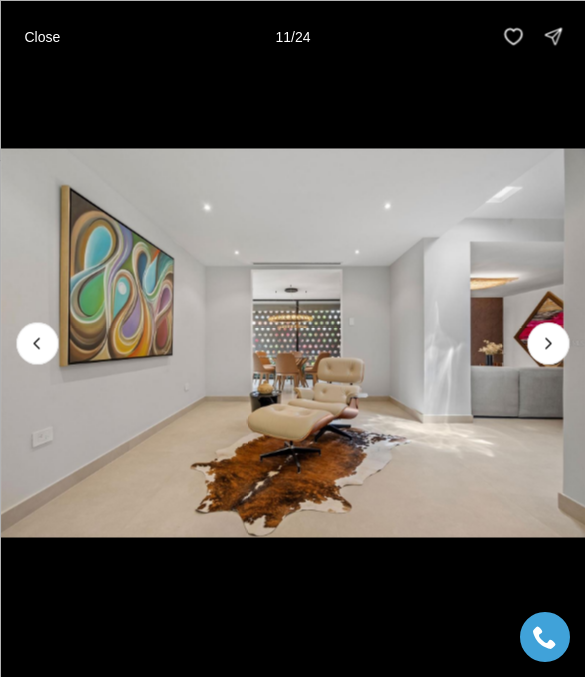 click 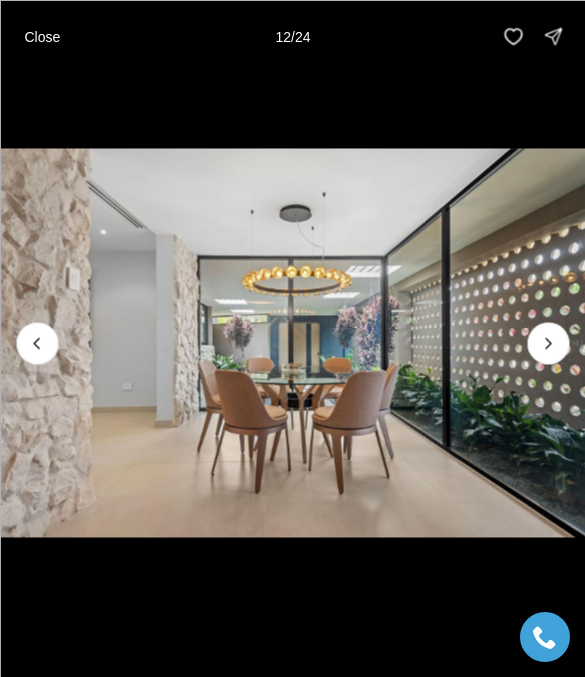 click 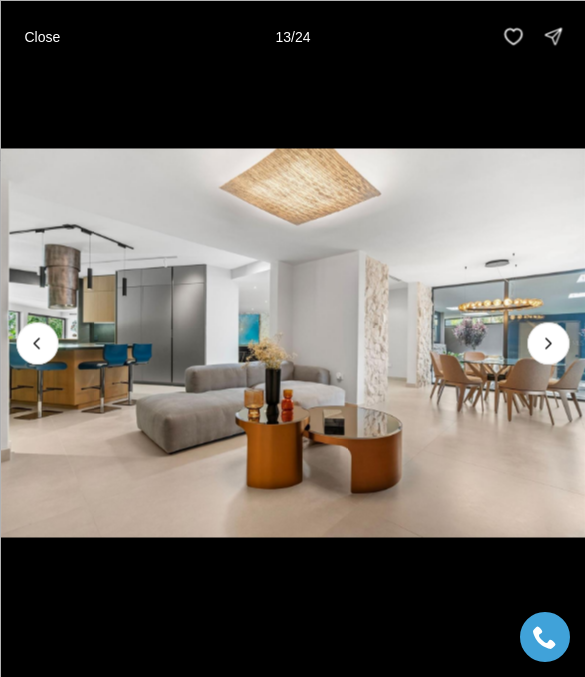 click 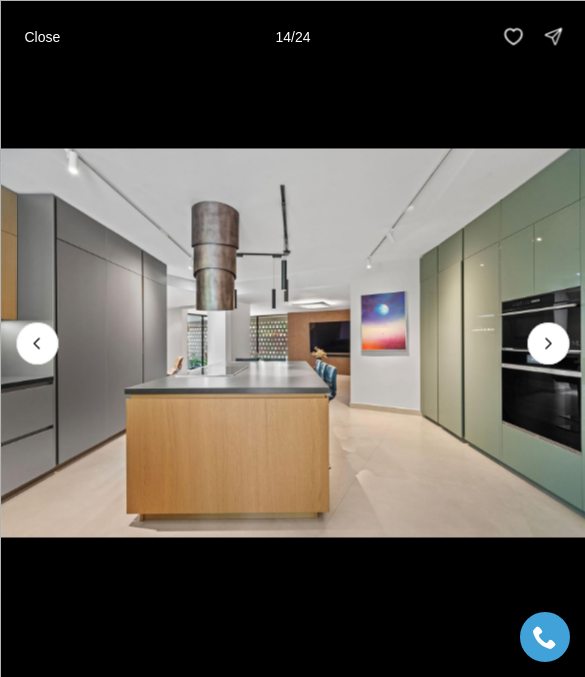 click 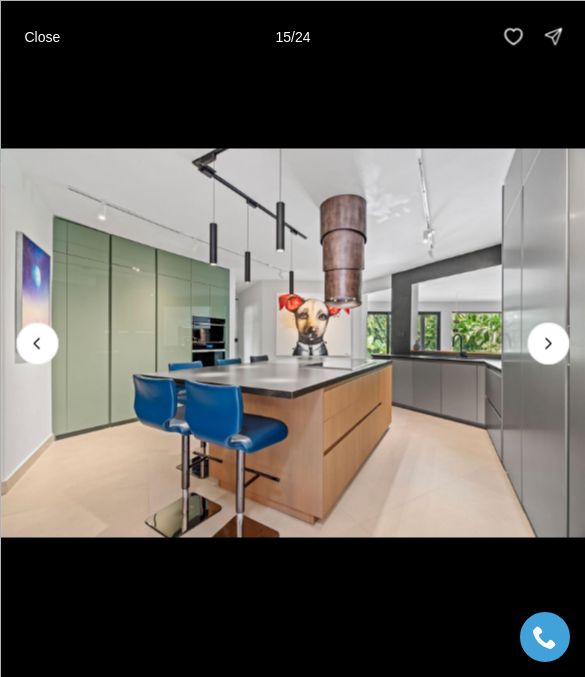 click 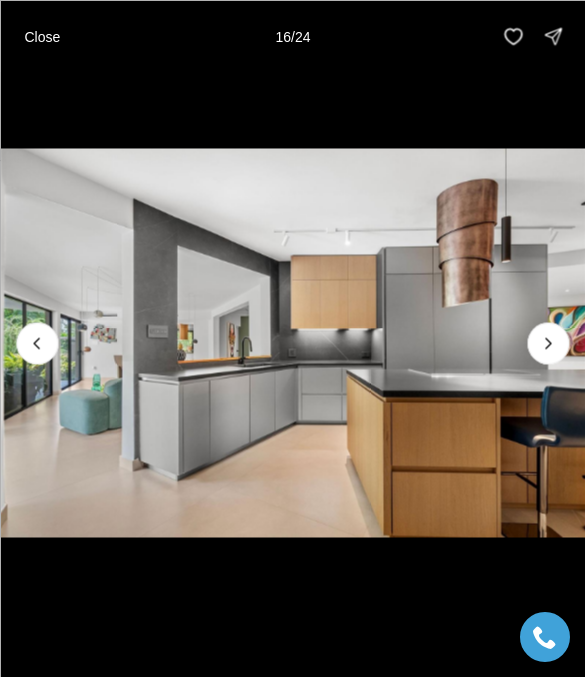 click 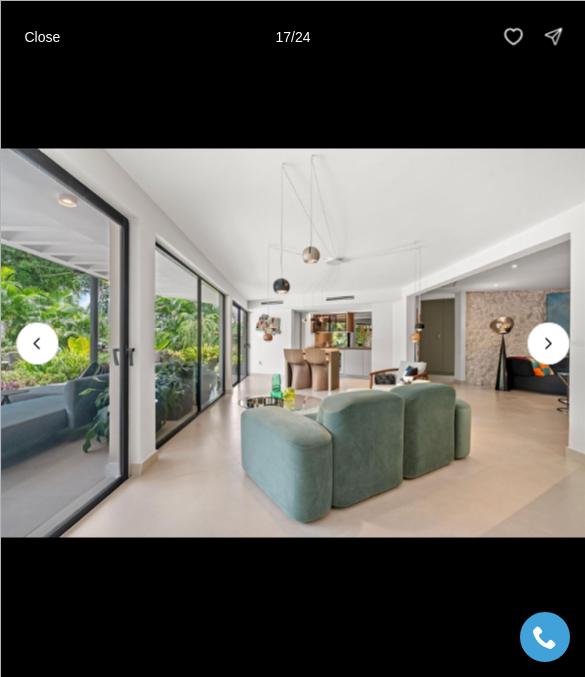click 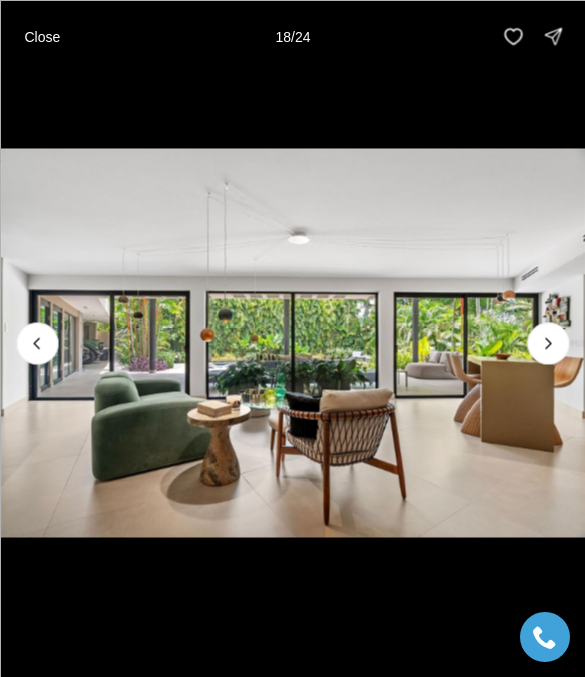 click 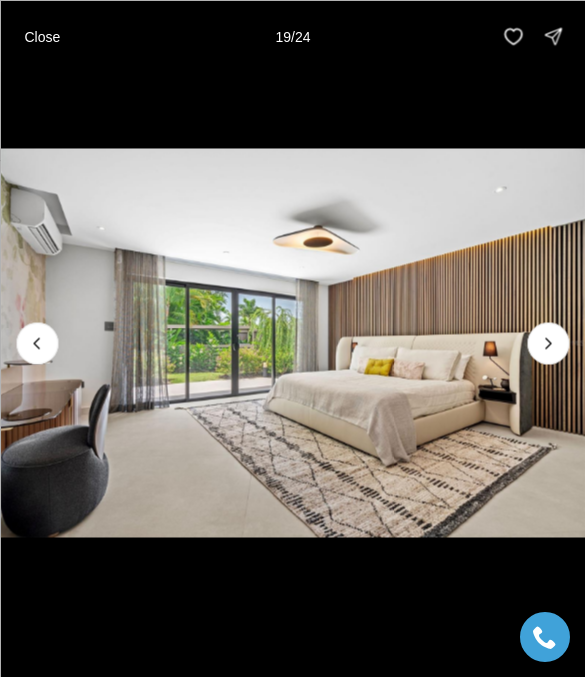 click 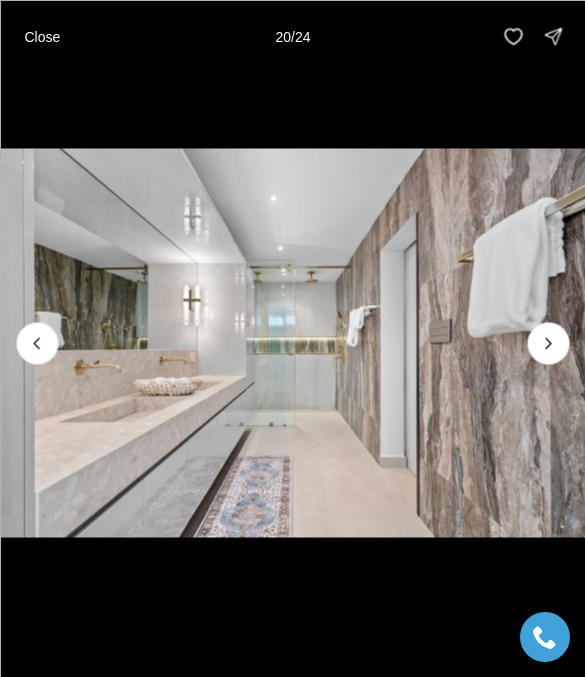 click 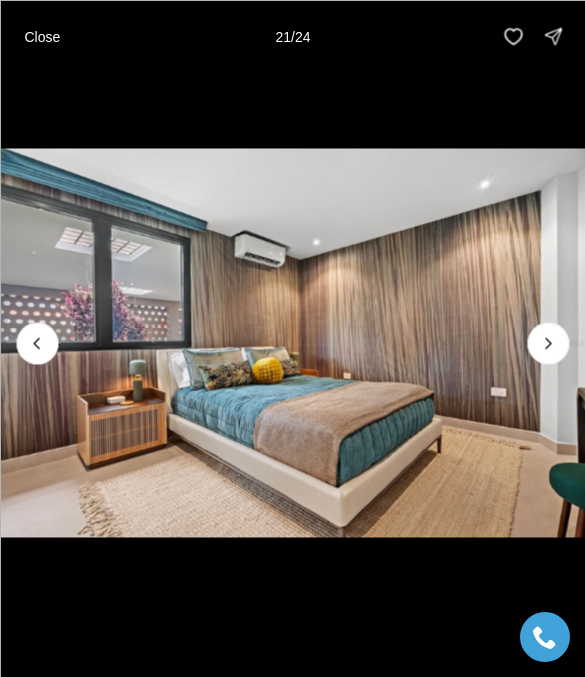 click 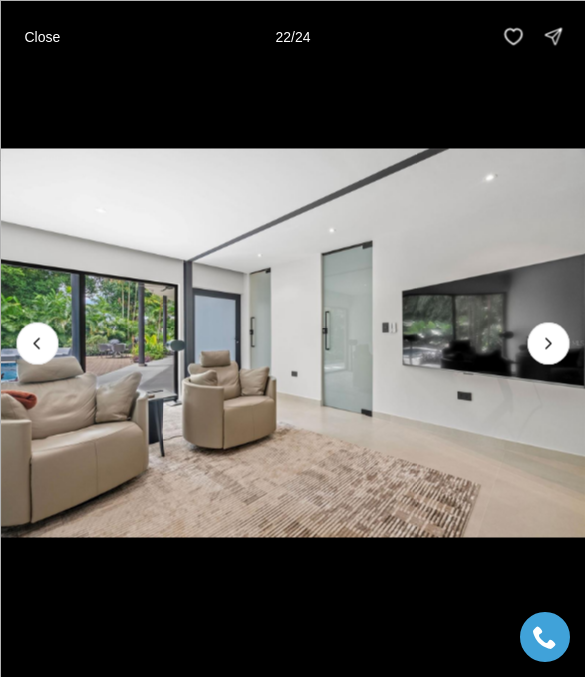 click 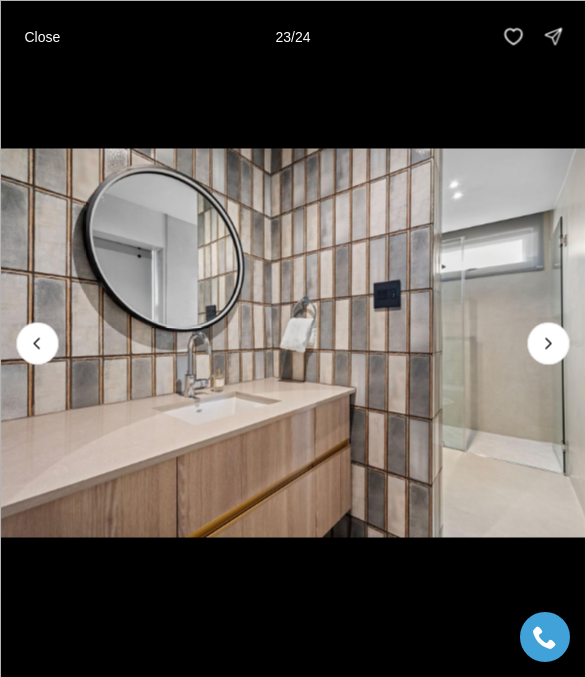 click at bounding box center (548, 343) 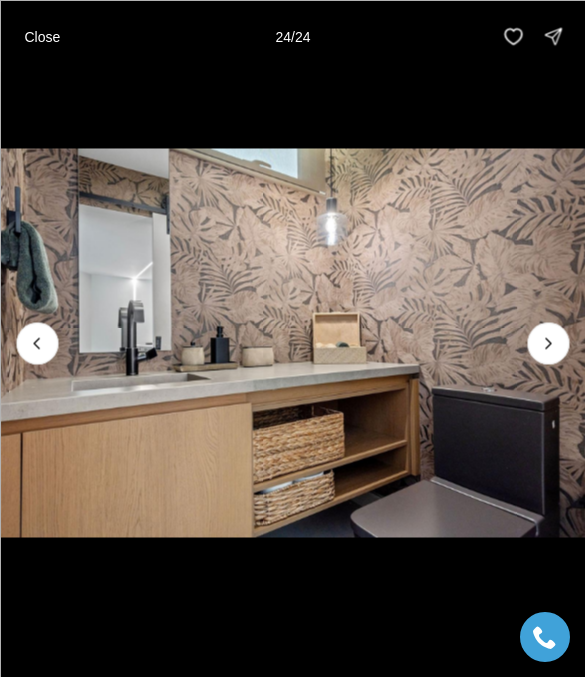 click at bounding box center (548, 343) 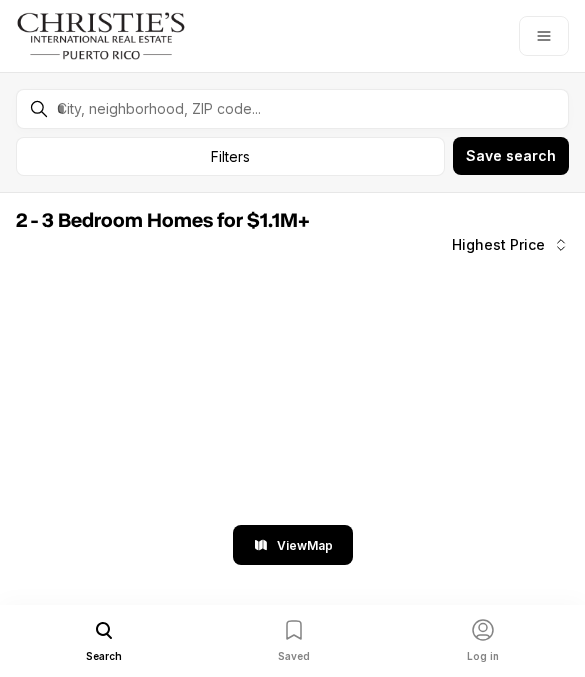 scroll, scrollTop: 0, scrollLeft: 0, axis: both 